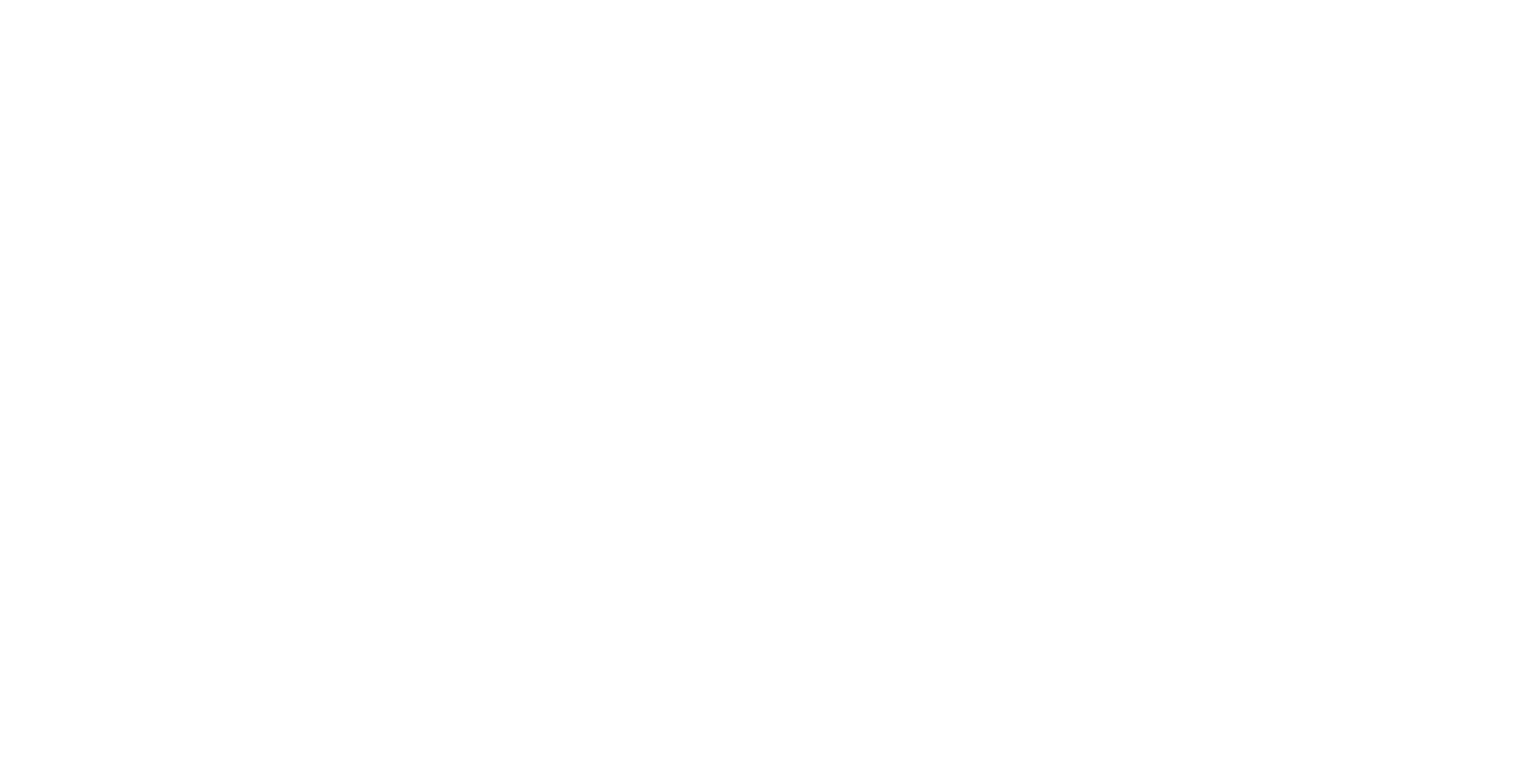 scroll, scrollTop: 0, scrollLeft: 0, axis: both 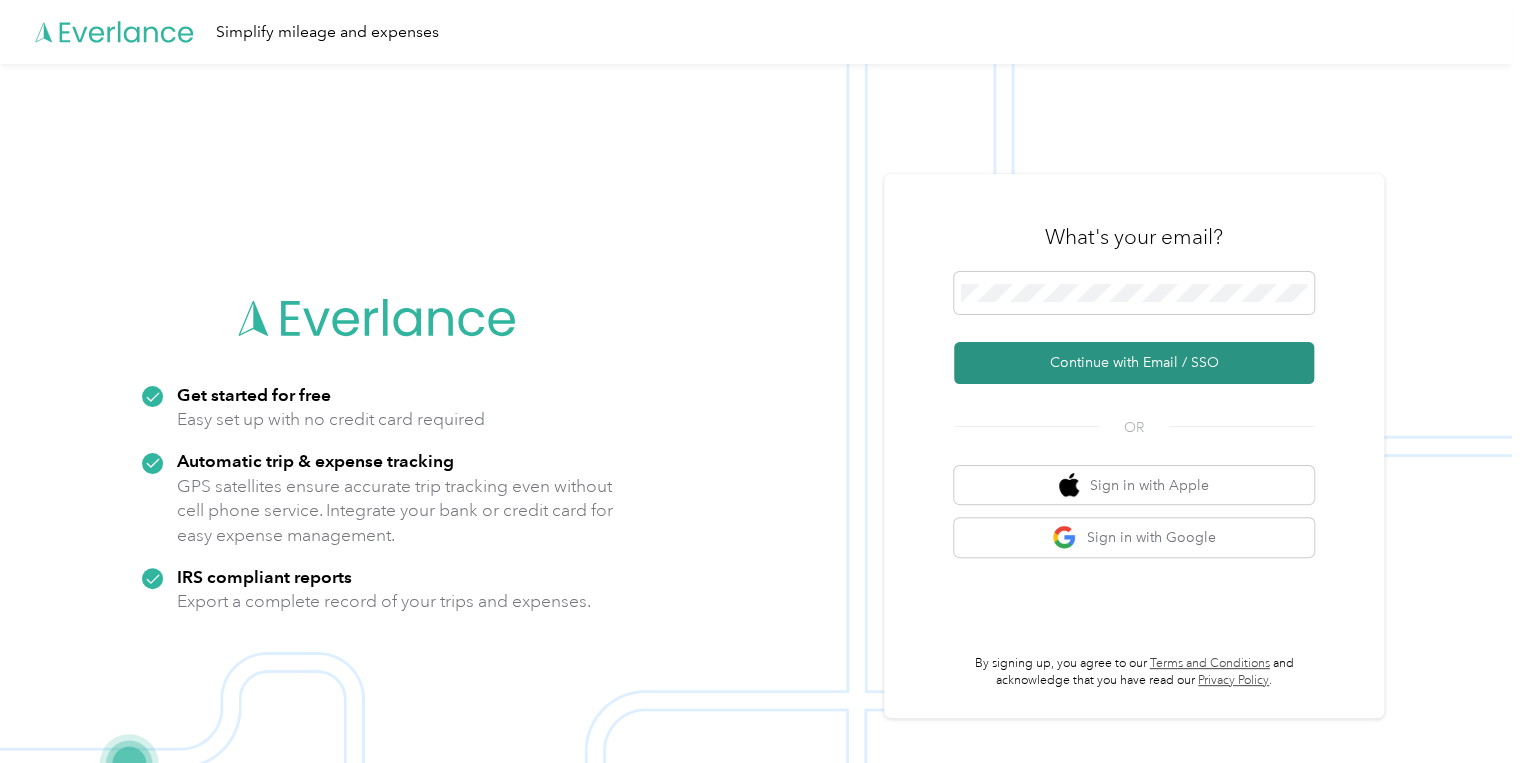 click on "Continue with Email / SSO" at bounding box center [1134, 363] 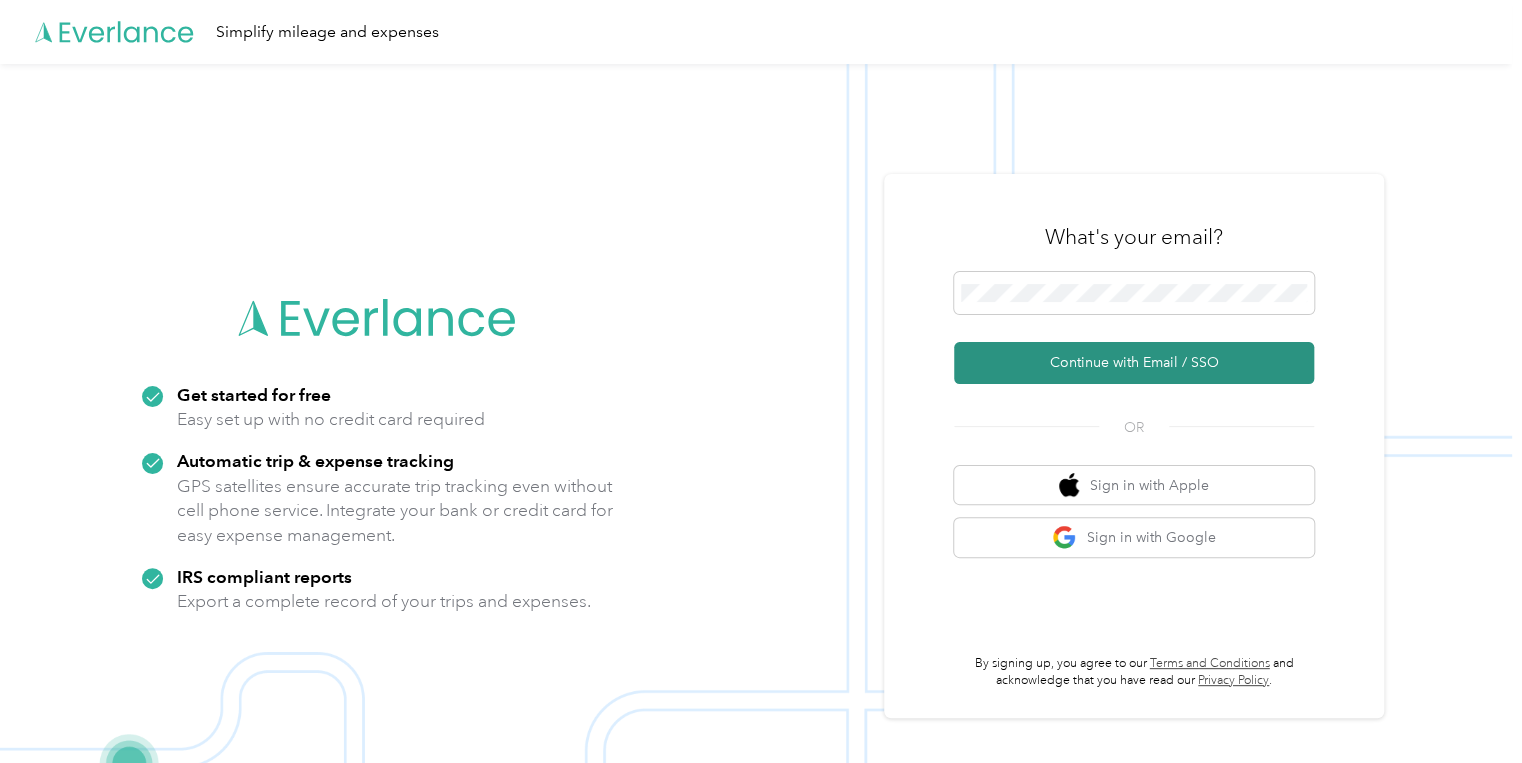 click on "Continue with Email / SSO" at bounding box center (1134, 363) 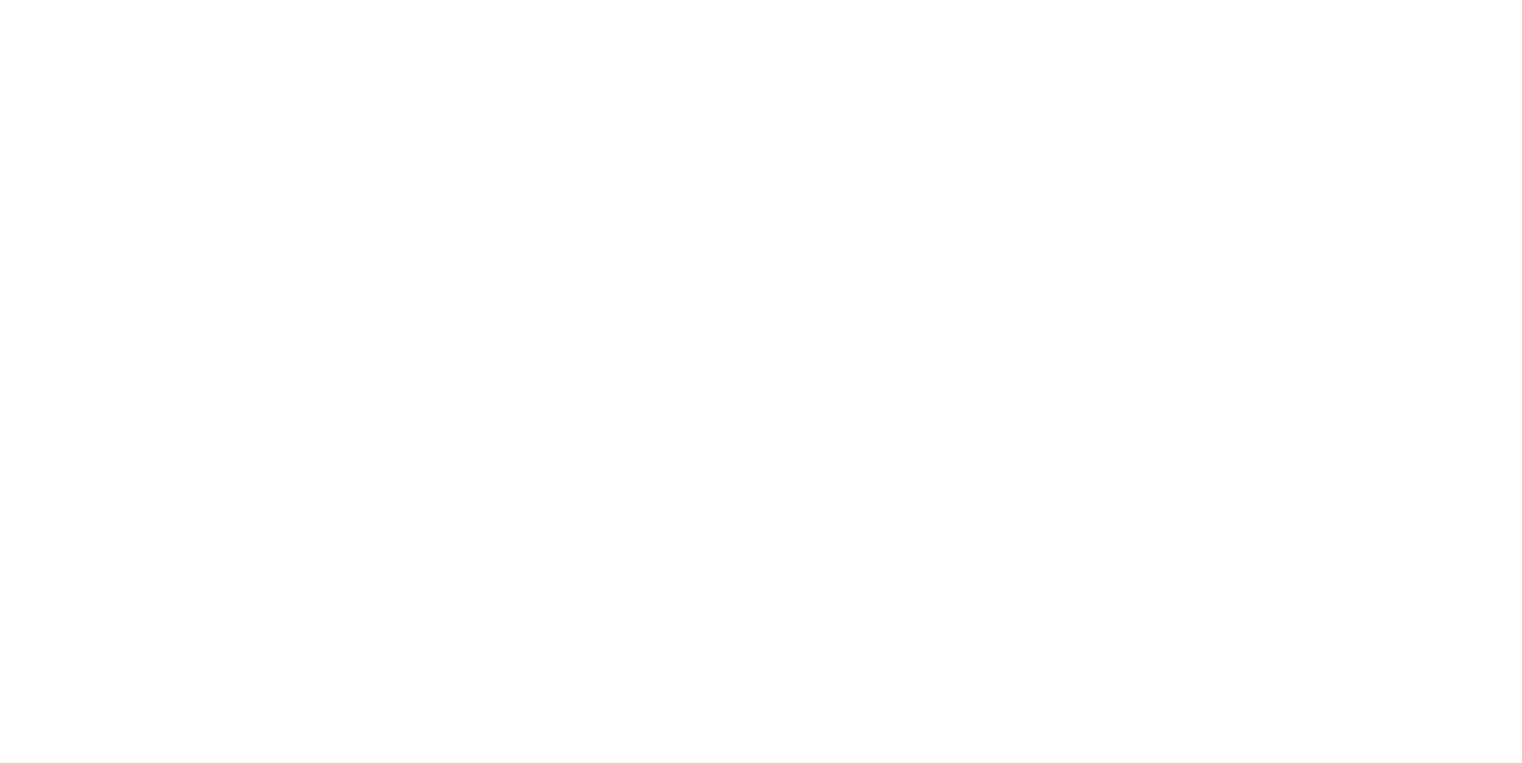 scroll, scrollTop: 0, scrollLeft: 0, axis: both 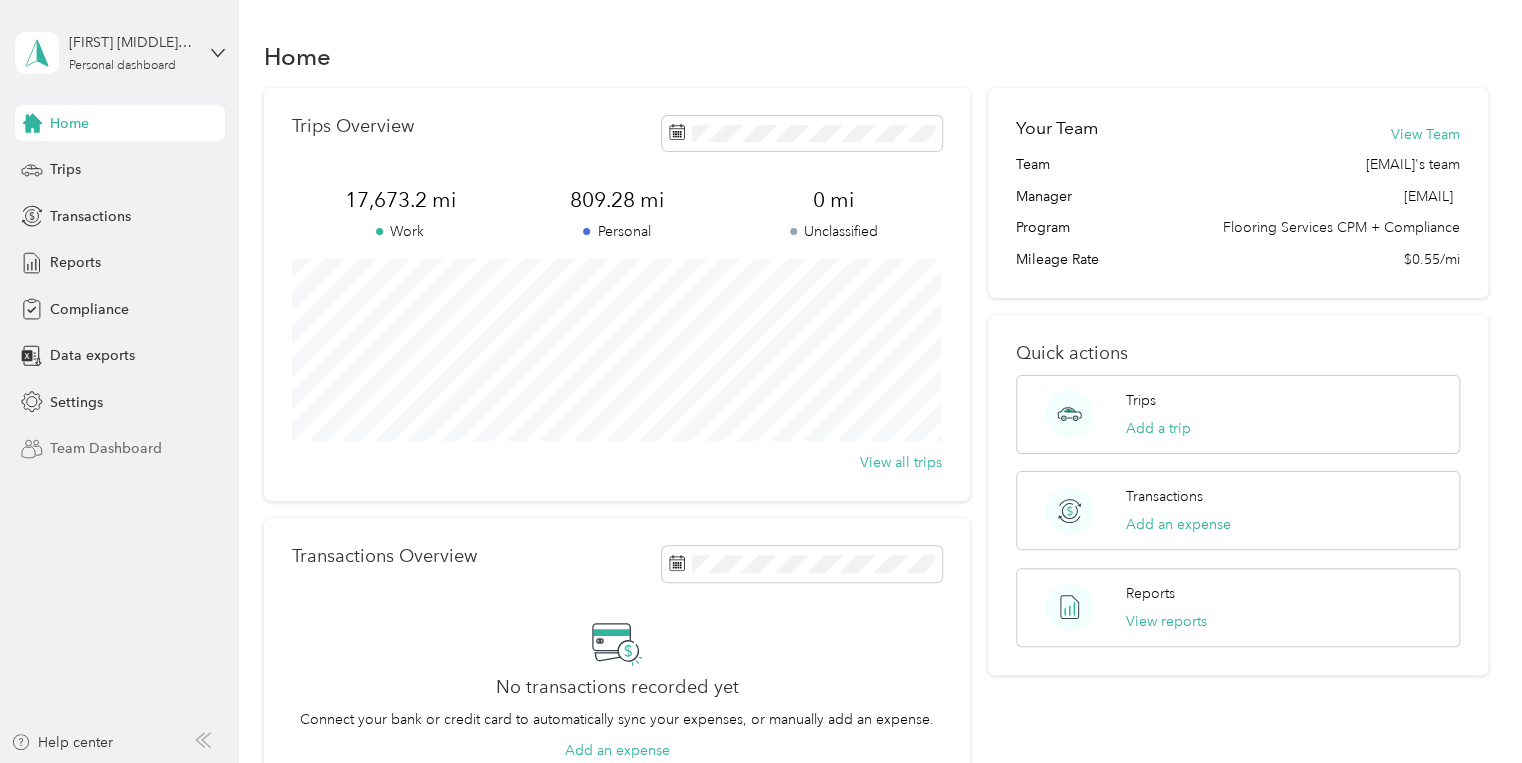 click on "Team Dashboard" at bounding box center (106, 448) 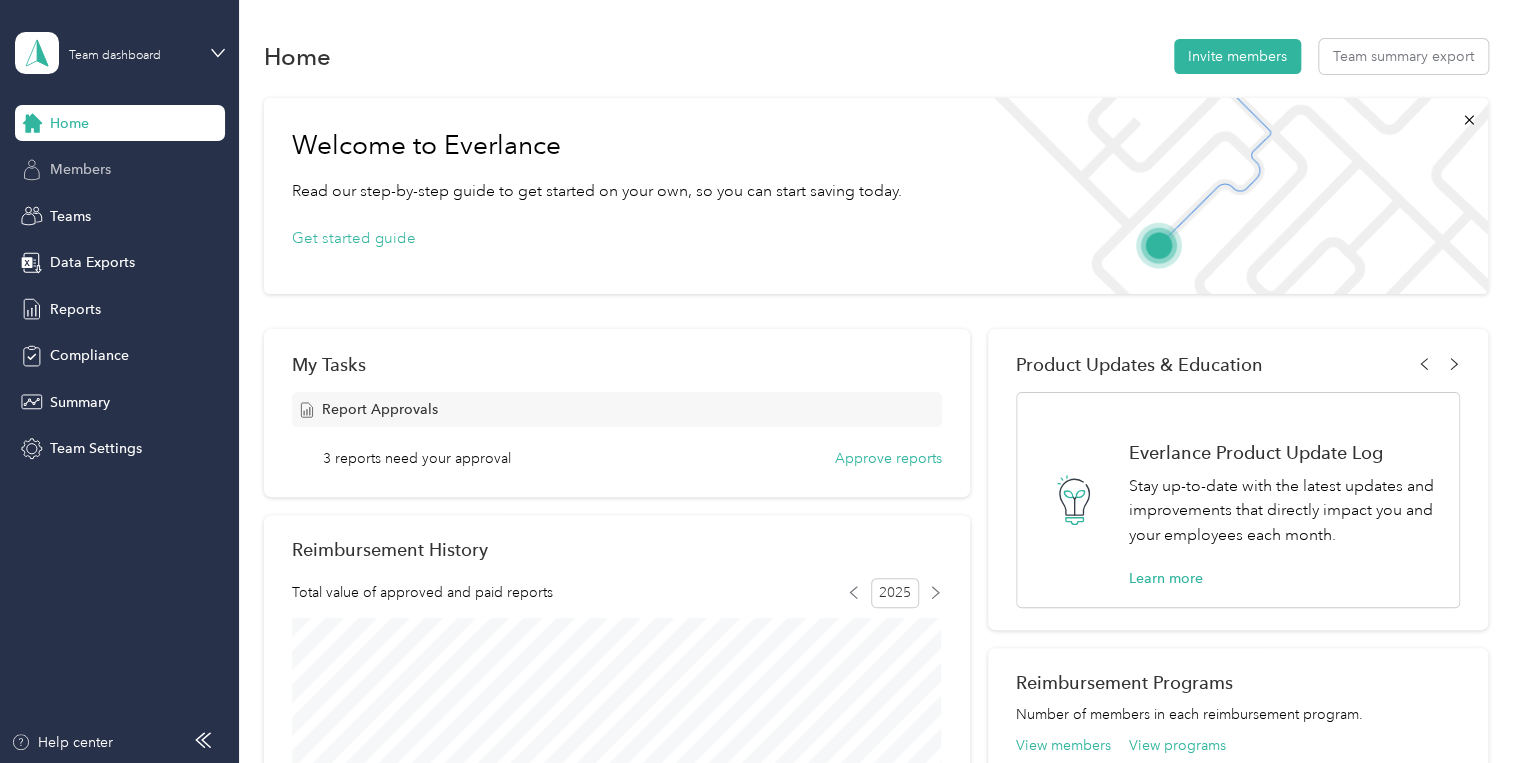 click on "Members" at bounding box center [80, 169] 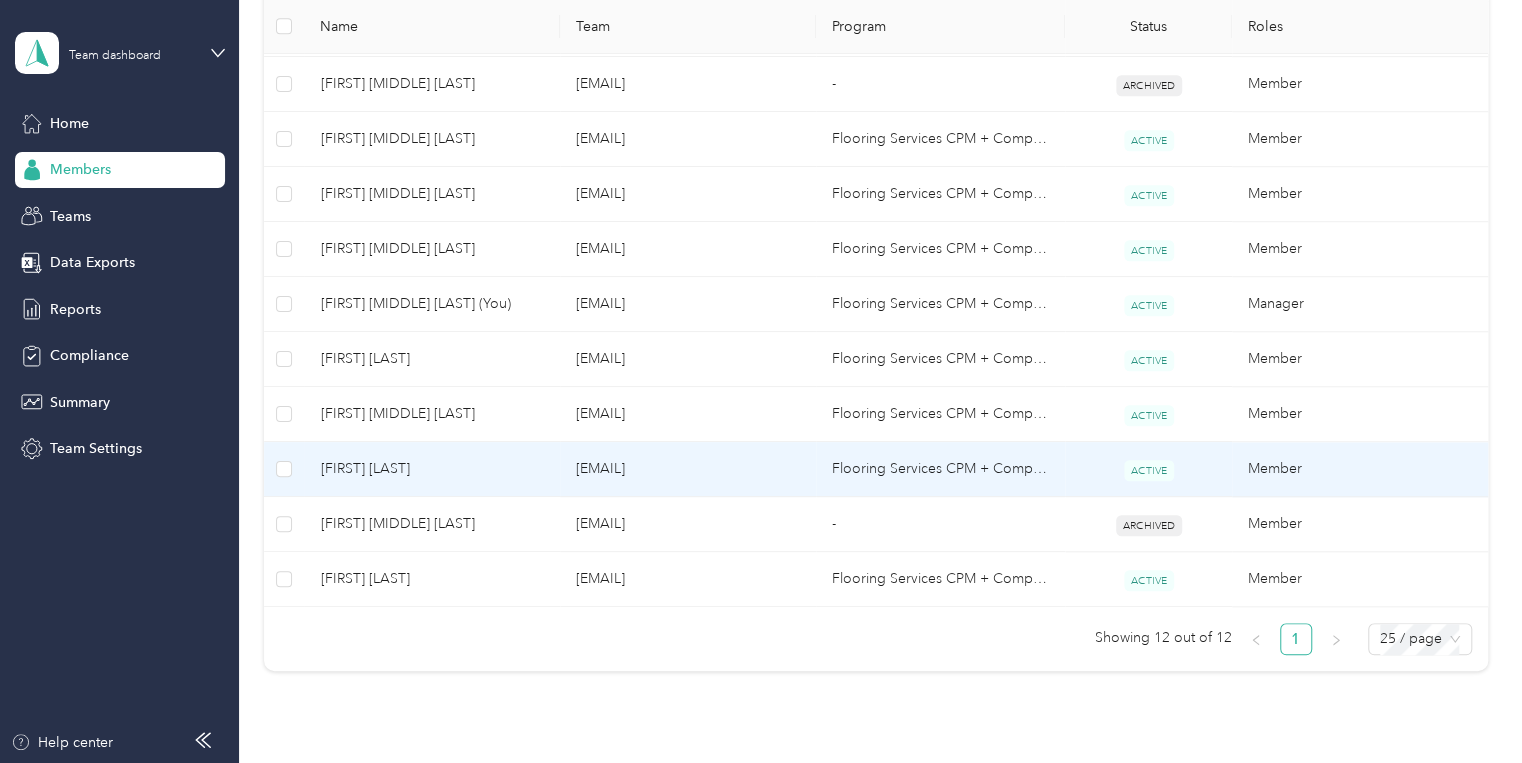 scroll, scrollTop: 560, scrollLeft: 0, axis: vertical 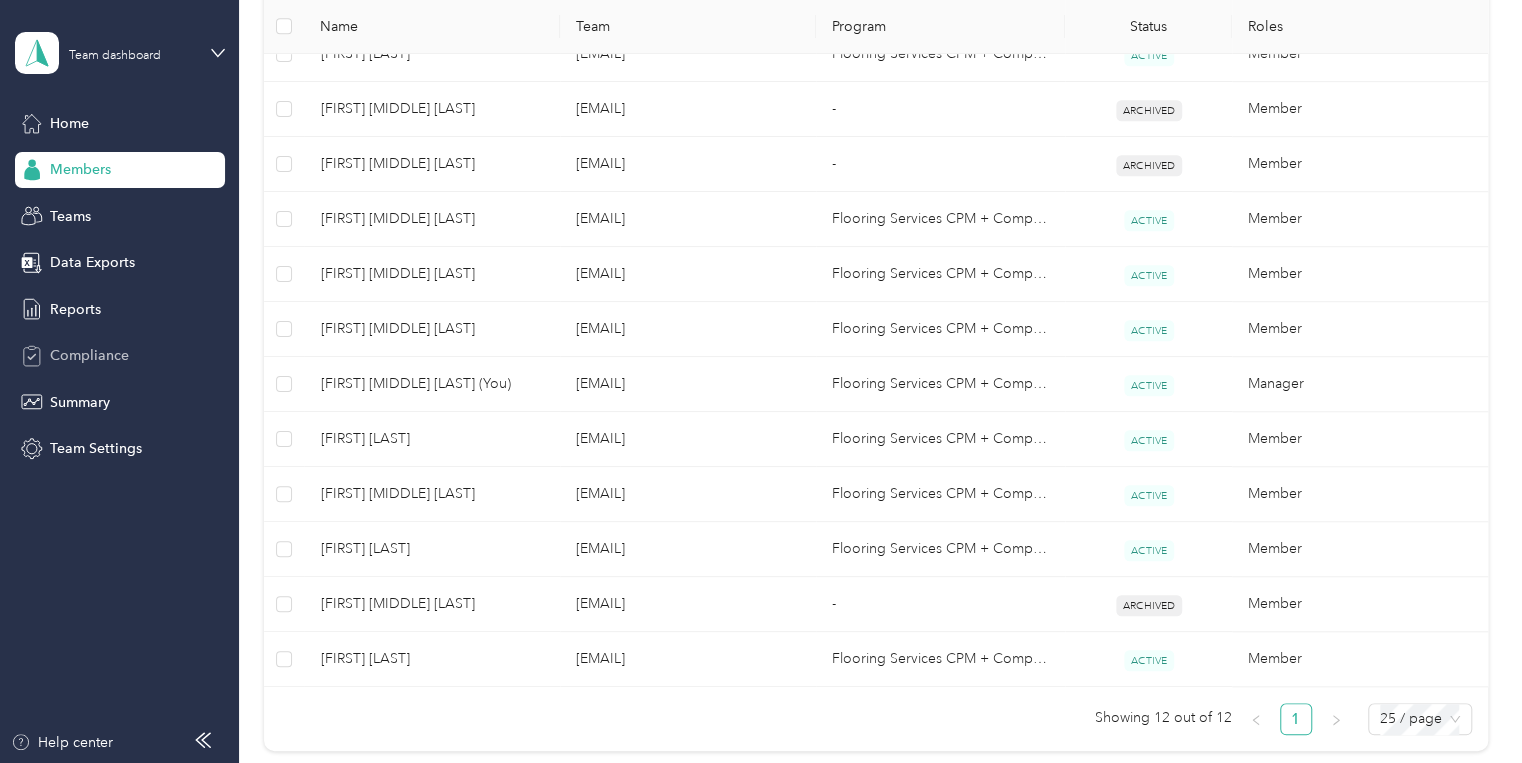 click on "Compliance" at bounding box center [89, 355] 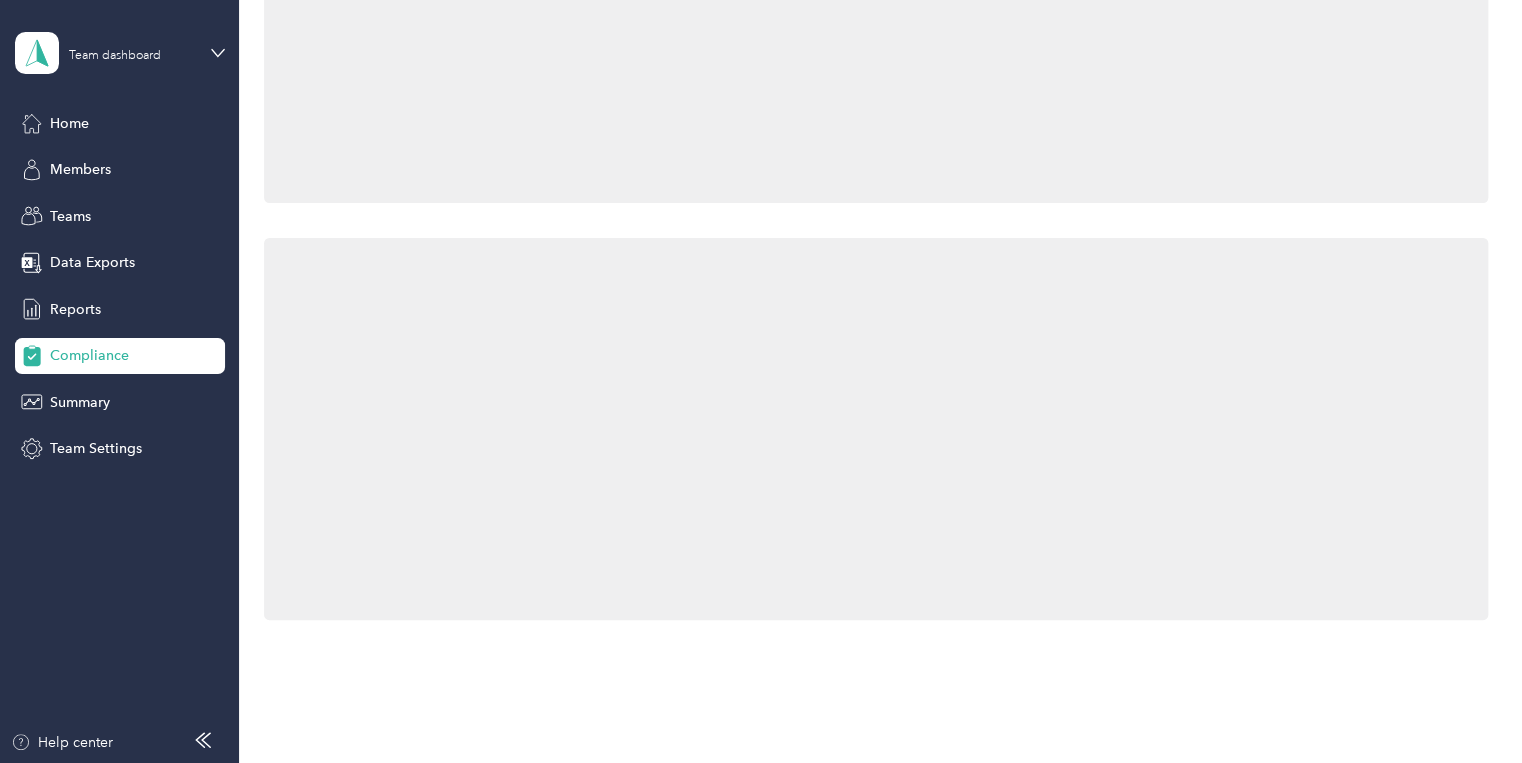scroll, scrollTop: 0, scrollLeft: 0, axis: both 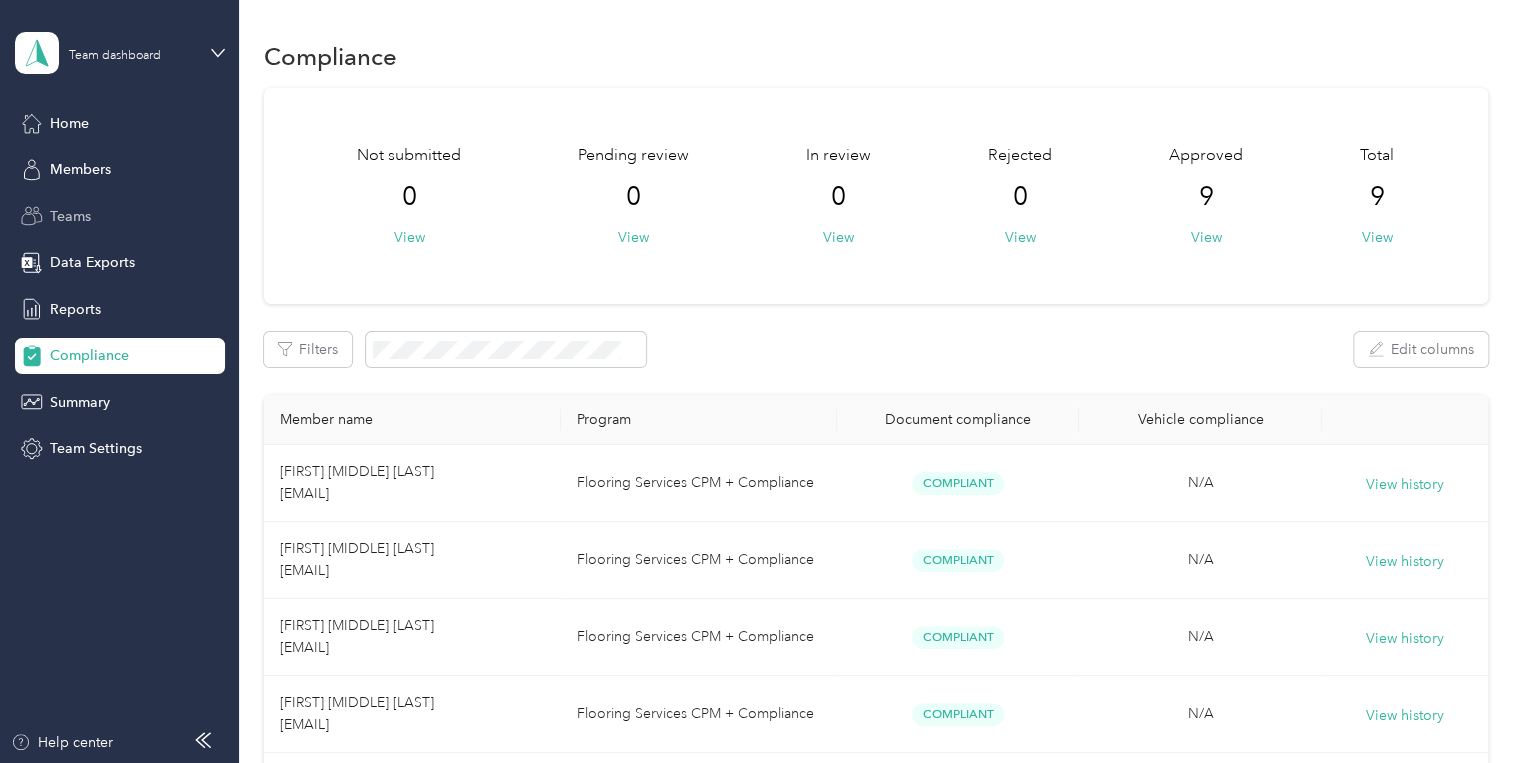 click on "Teams" at bounding box center (70, 216) 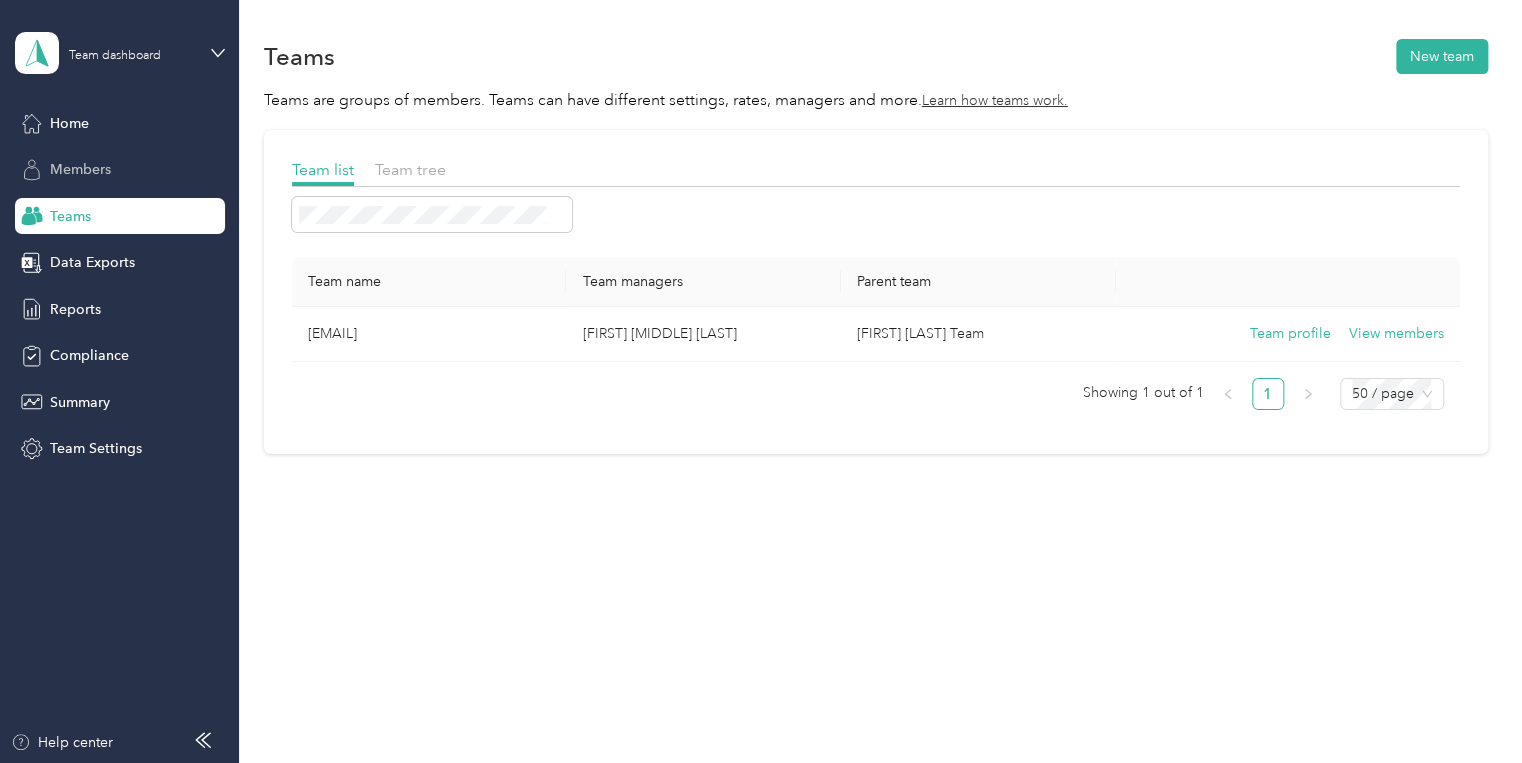 click on "Members" at bounding box center (80, 169) 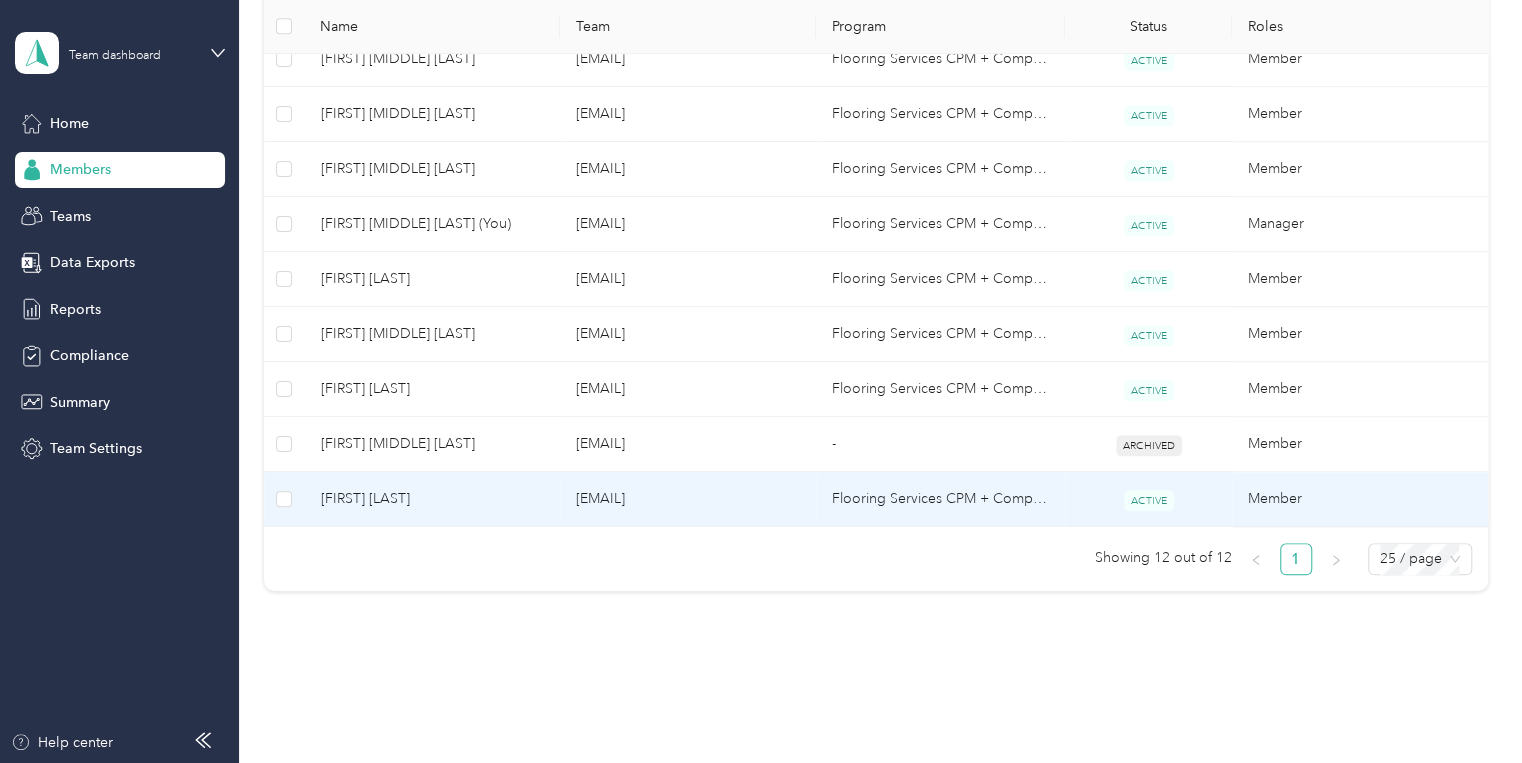 scroll, scrollTop: 560, scrollLeft: 0, axis: vertical 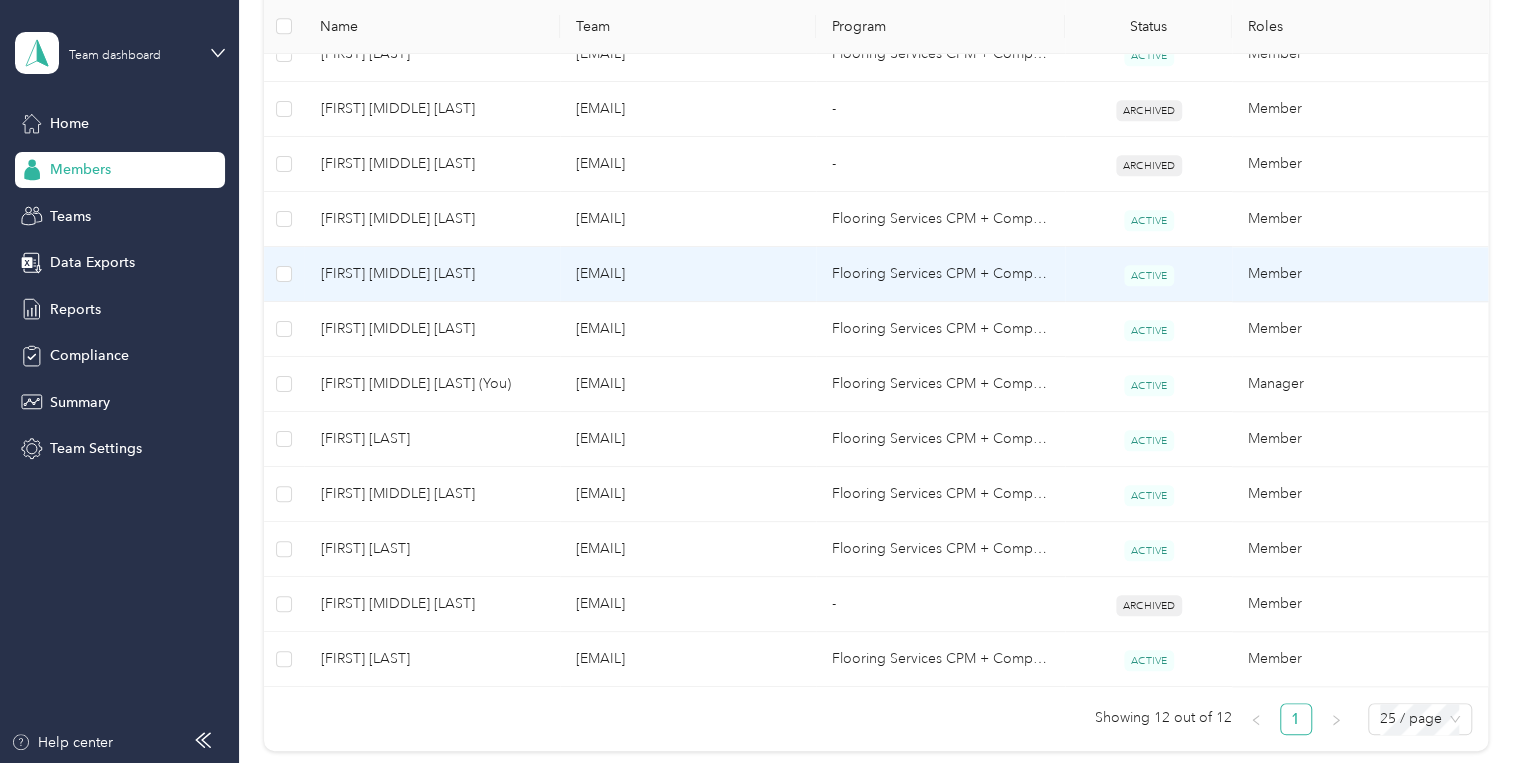 click on "[FIRST] [MIDDLE] [LAST]" at bounding box center [432, 274] 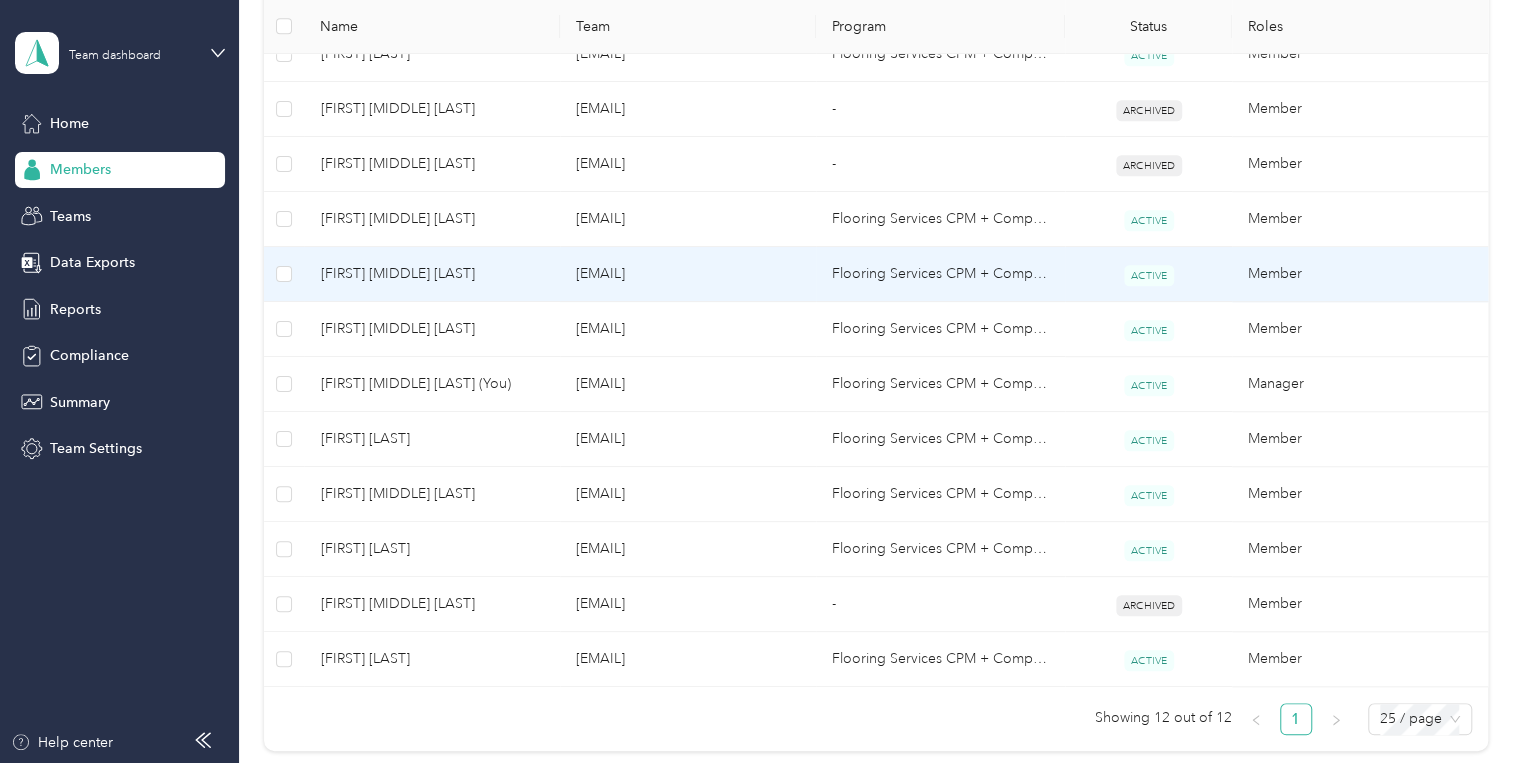 click on "Drag to resize Click to close Loading member data" at bounding box center (756, 763) 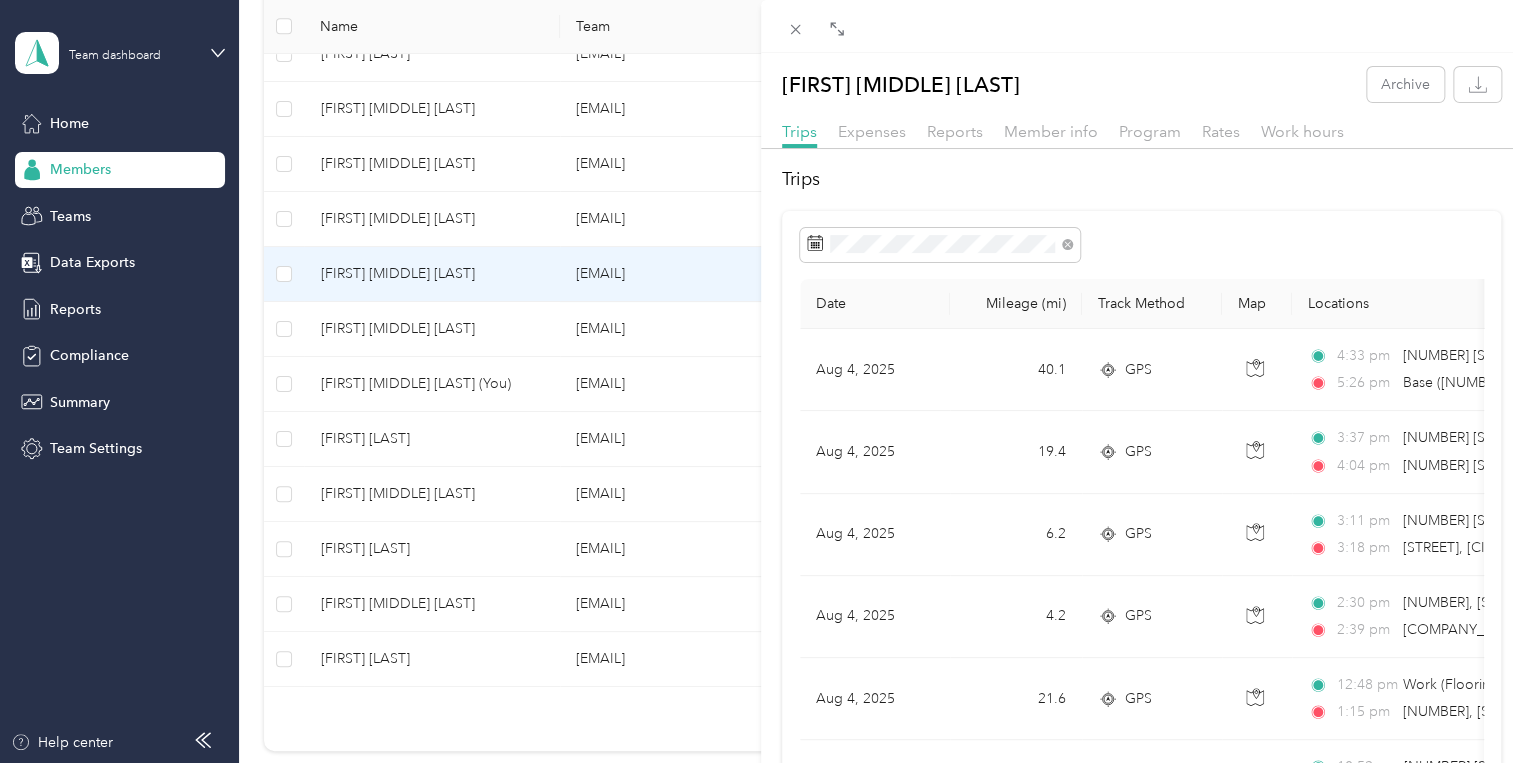 click on "Trips (252) Archive Trips Expenses Reports Member info Program Rates Work hours Trips Date Mileage (mi) Track Method Map Locations Mileage value Purpose               [DATE] [NUMBER] GPS [TIME] [NUMBER] [STREET], [NEIGHBORHOOD], [CITY], [STATE] [TIME] Base  ([NUMBER] [STREET], [CITY], [STATE], [COUNTRY] , [CITY], [STATE]) [CURRENCY] Flooring Services [DATE] [NUMBER] GPS [TIME] [NUMBER] [STREET], [CITY], [STATE] [TIME] [NUMBER] [STREET], [NEIGHBORHOOD], [CITY], [STATE] [CURRENCY] Flooring Services [DATE] [NUMBER] GPS [TIME] [STREET], [CITY], [STATE] [TIME] [NUMBER] [STREET], [CITY], [STATE] [CURRENCY] Flooring Services [DATE] [NUMBER] GPS [TIME] [NUMBER], [STREET], [NEIGHBORHOOD], [COUNTY], [STATE], [POSTAL_CODE], [COUNTRY] [TIME] Zoës Kitchen, Northwest Freeway, [NEIGHBORHOOD], [COUNTY], [STATE], [POSTAL_CODE], [COUNTRY] [CURRENCY] Flooring Services [DATE] [NUMBER] GPS [TIME] Work  (Flooring Services, [NUMBER] [STREET], [CITY], [STATE]  [POSTAL_CODE], [COUNTRY] ) [TIME] [CURRENCY] Flooring Services [NUMBER]" at bounding box center [761, 381] 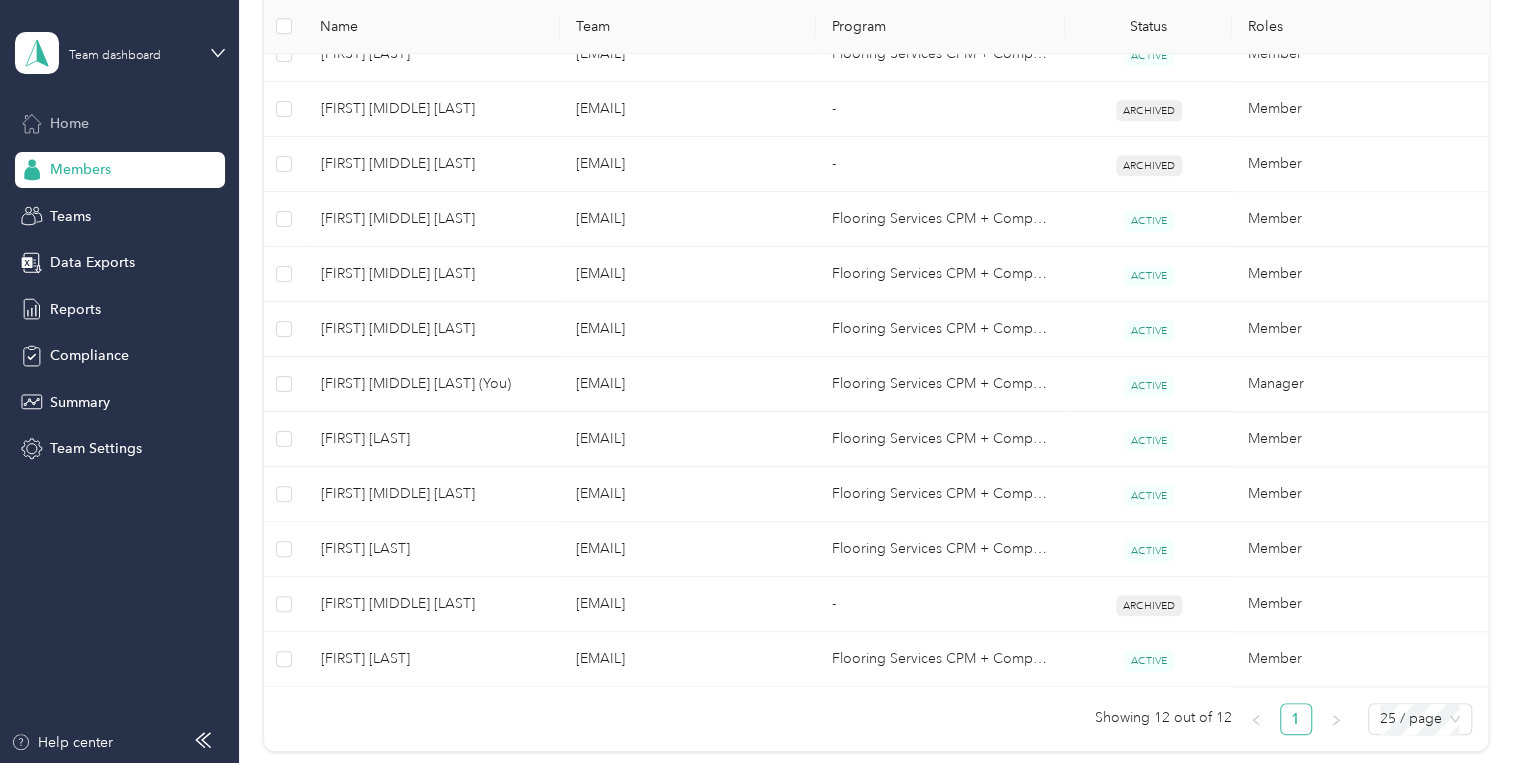 click on "Home" at bounding box center (69, 123) 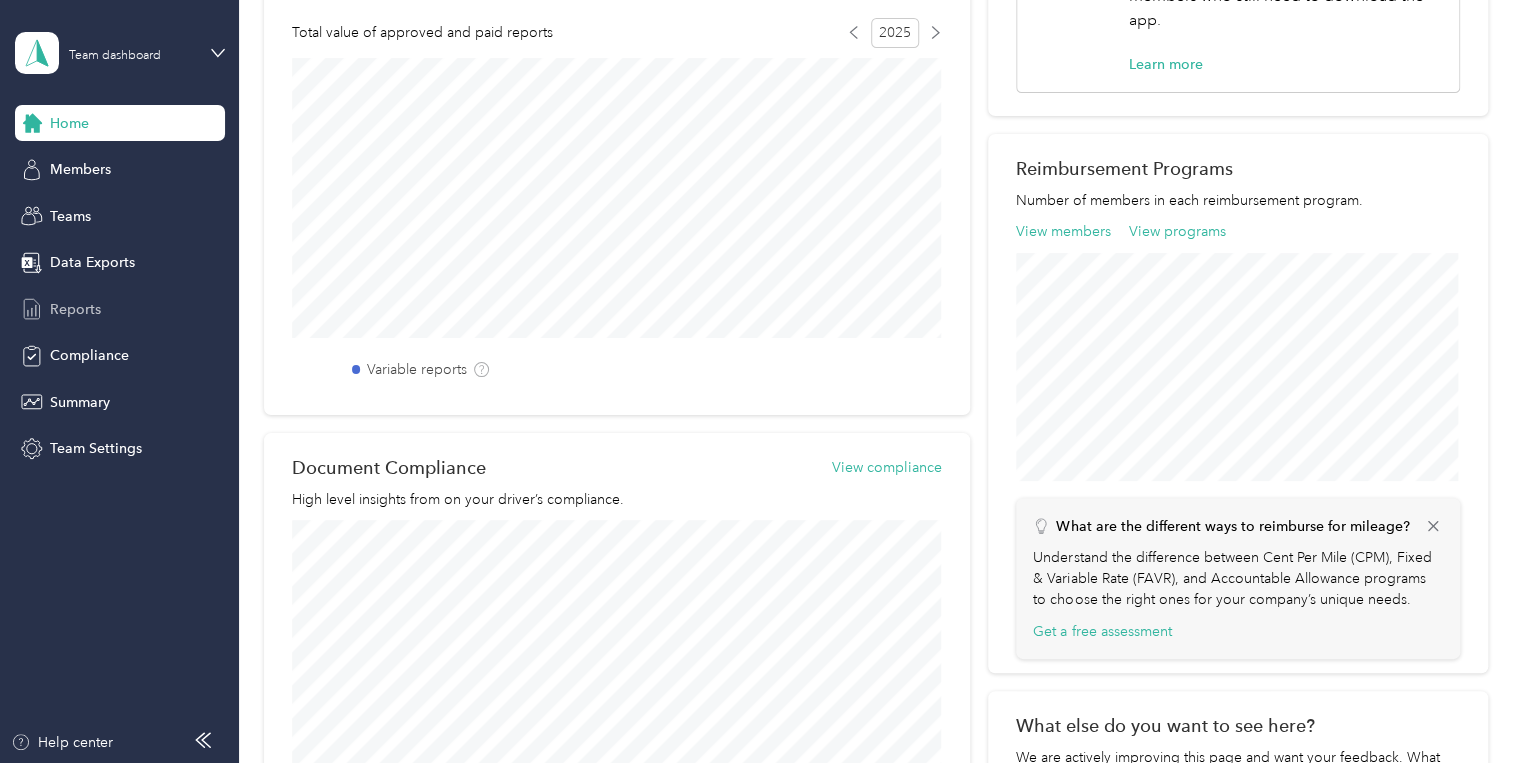 click on "Reports" at bounding box center (75, 309) 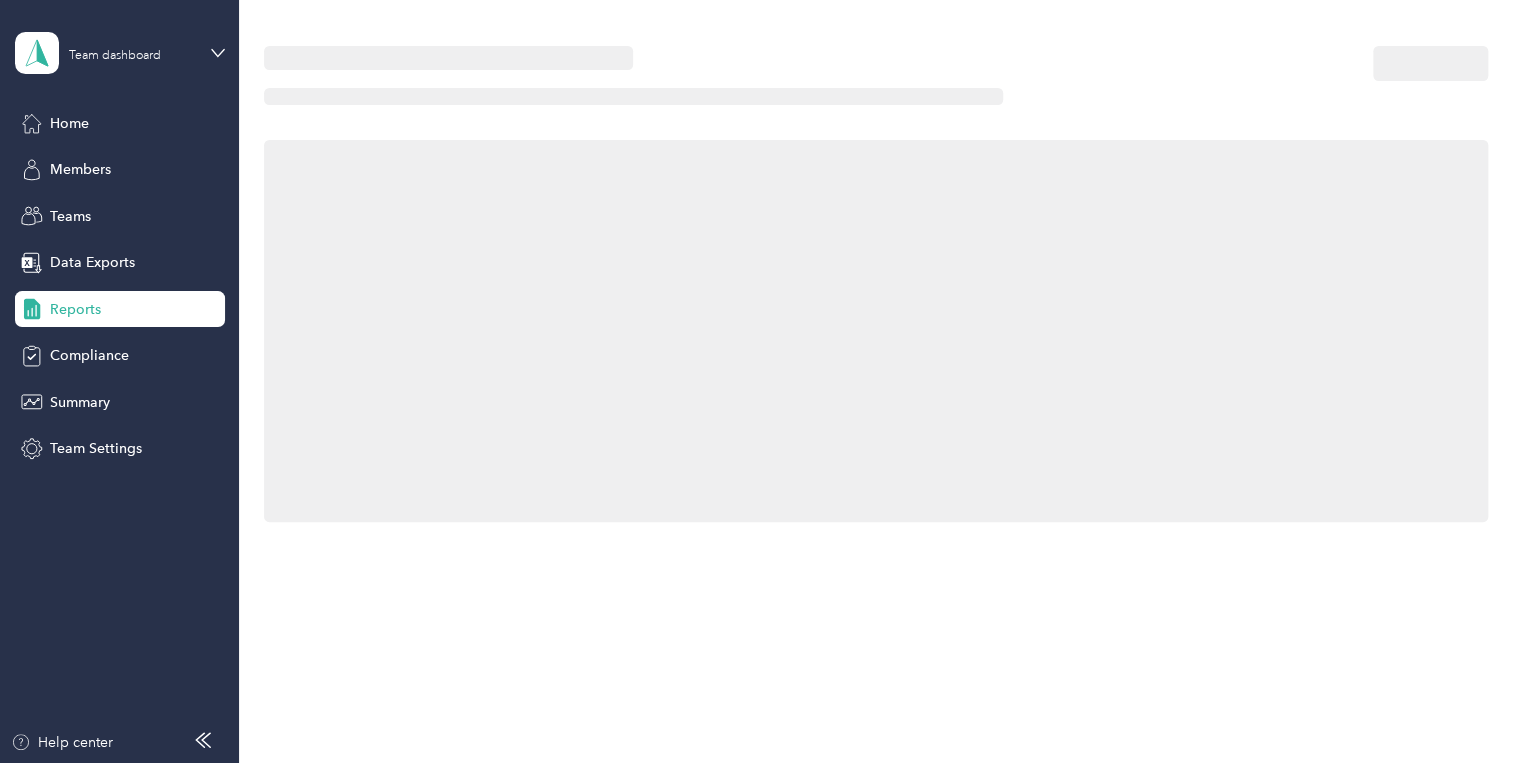 scroll, scrollTop: 0, scrollLeft: 0, axis: both 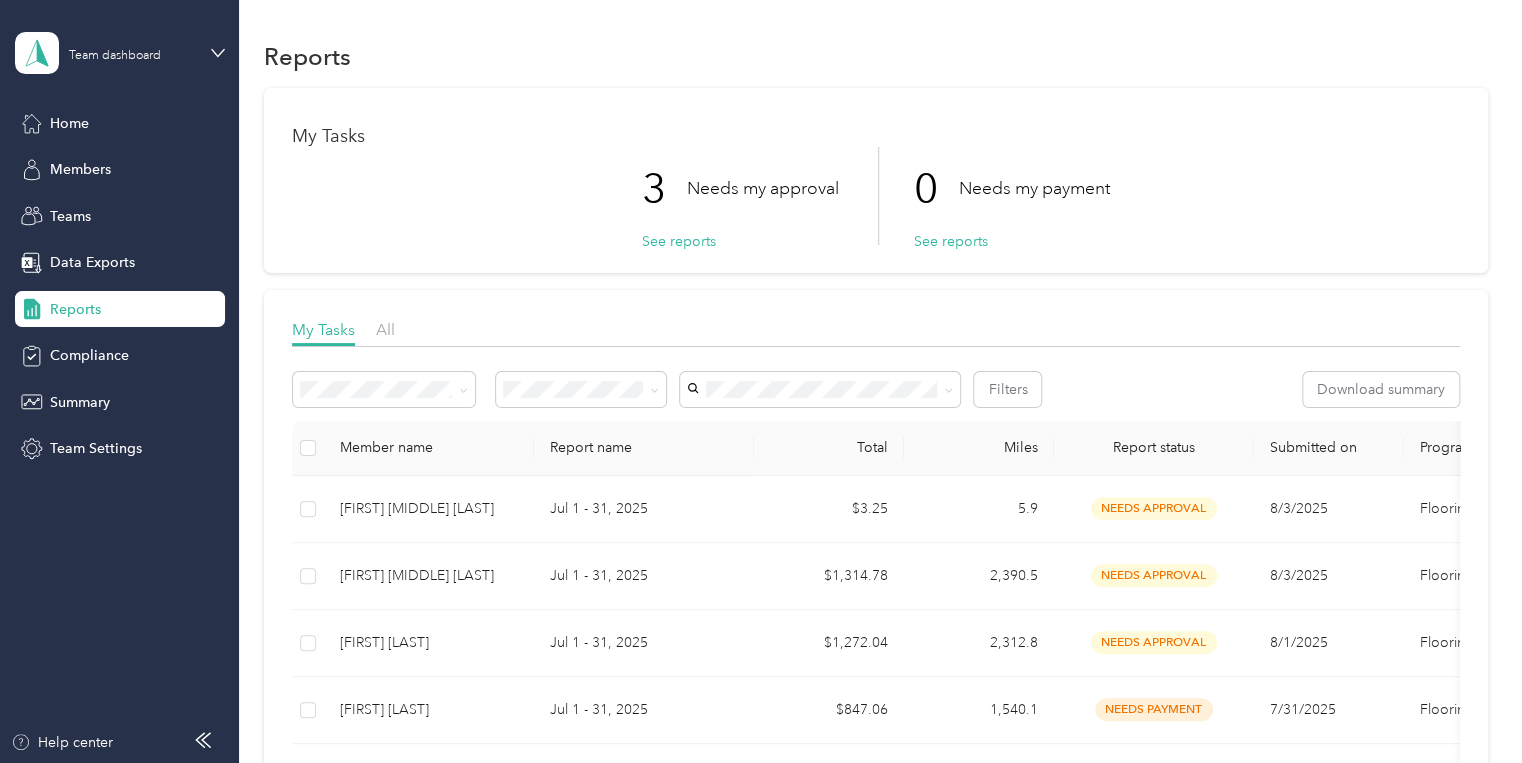click on "Needs my approval" at bounding box center (763, 188) 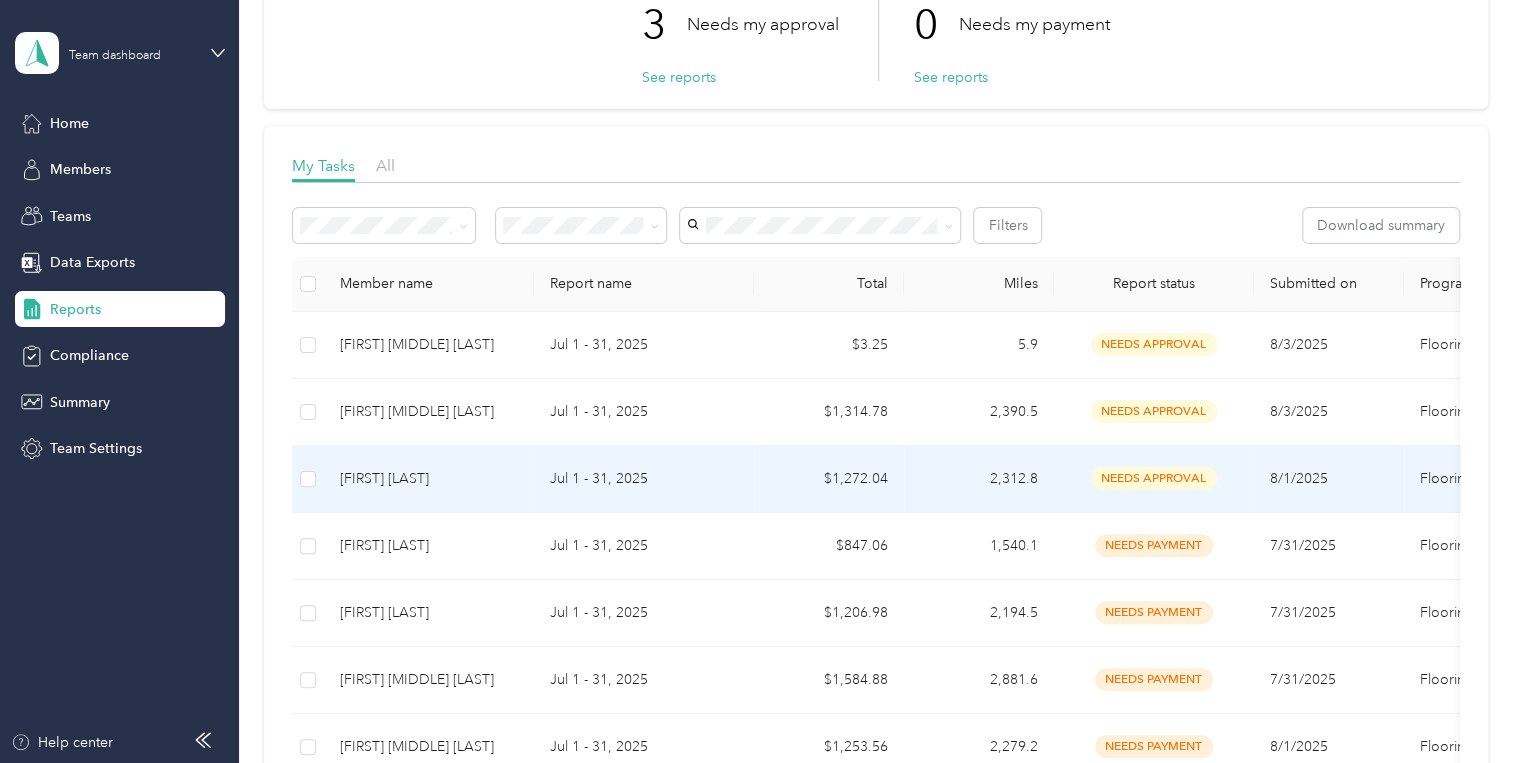 scroll, scrollTop: 240, scrollLeft: 0, axis: vertical 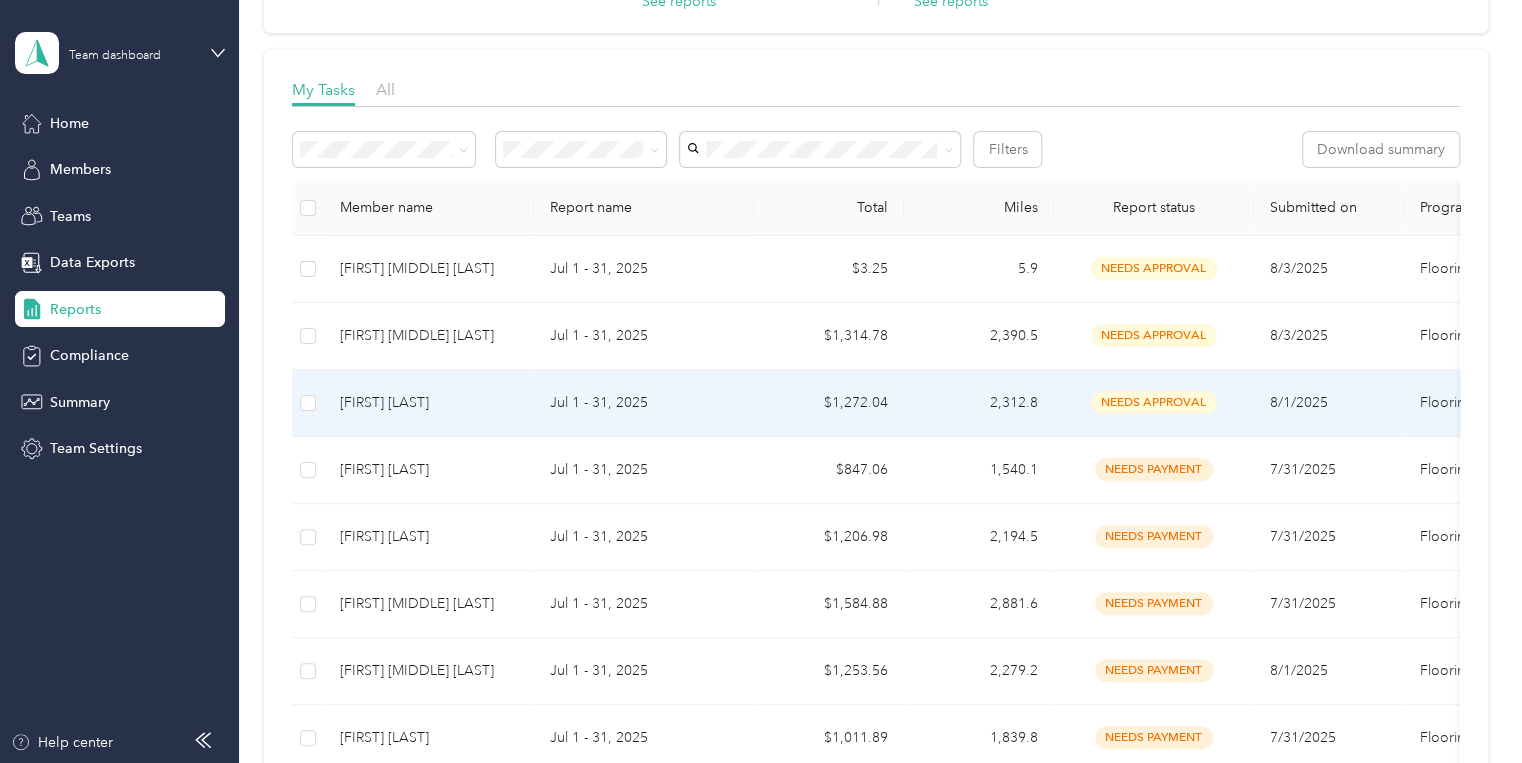 click on "Jul 1 - 31, 2025" at bounding box center [644, 403] 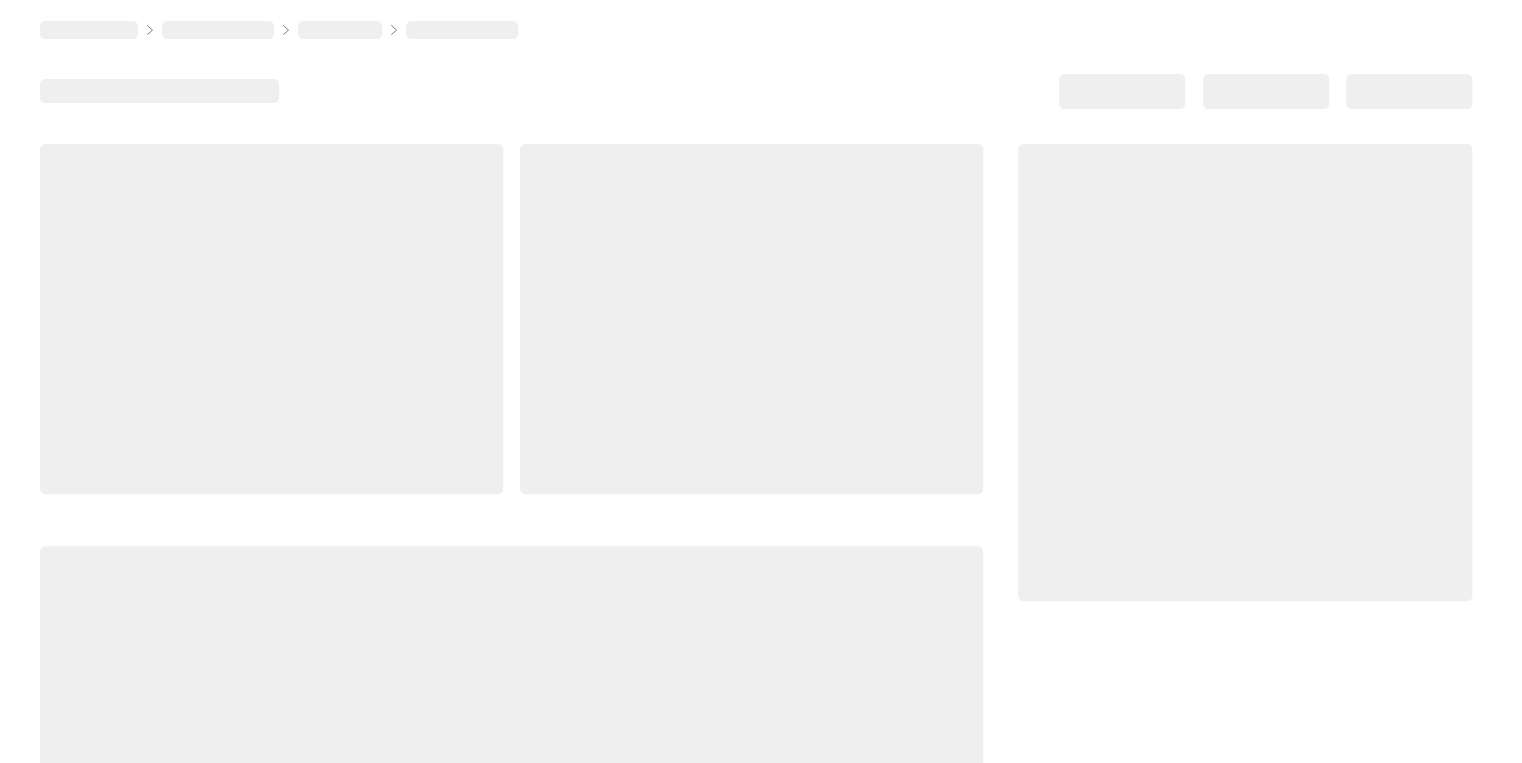 click at bounding box center (751, 319) 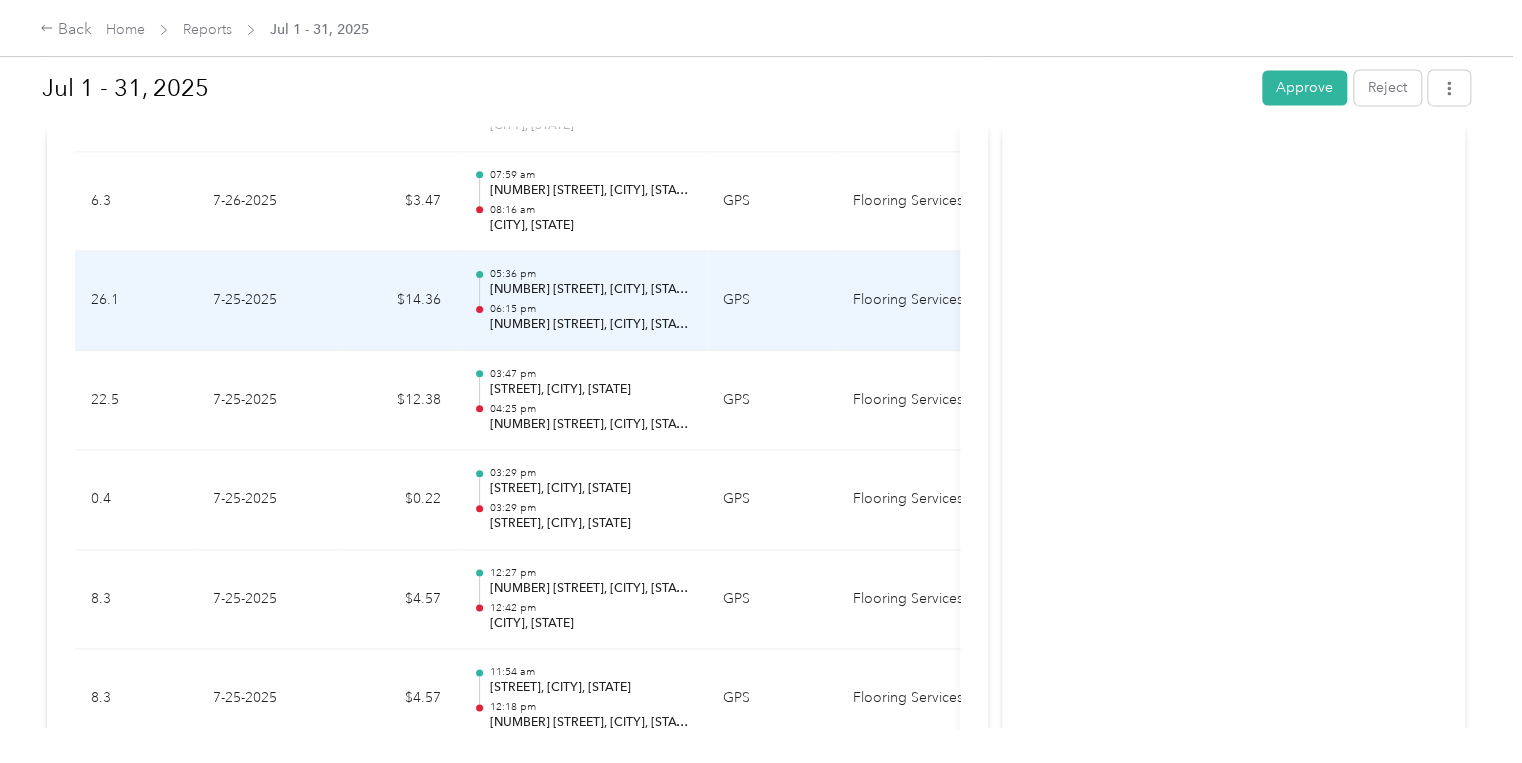 scroll, scrollTop: 5440, scrollLeft: 0, axis: vertical 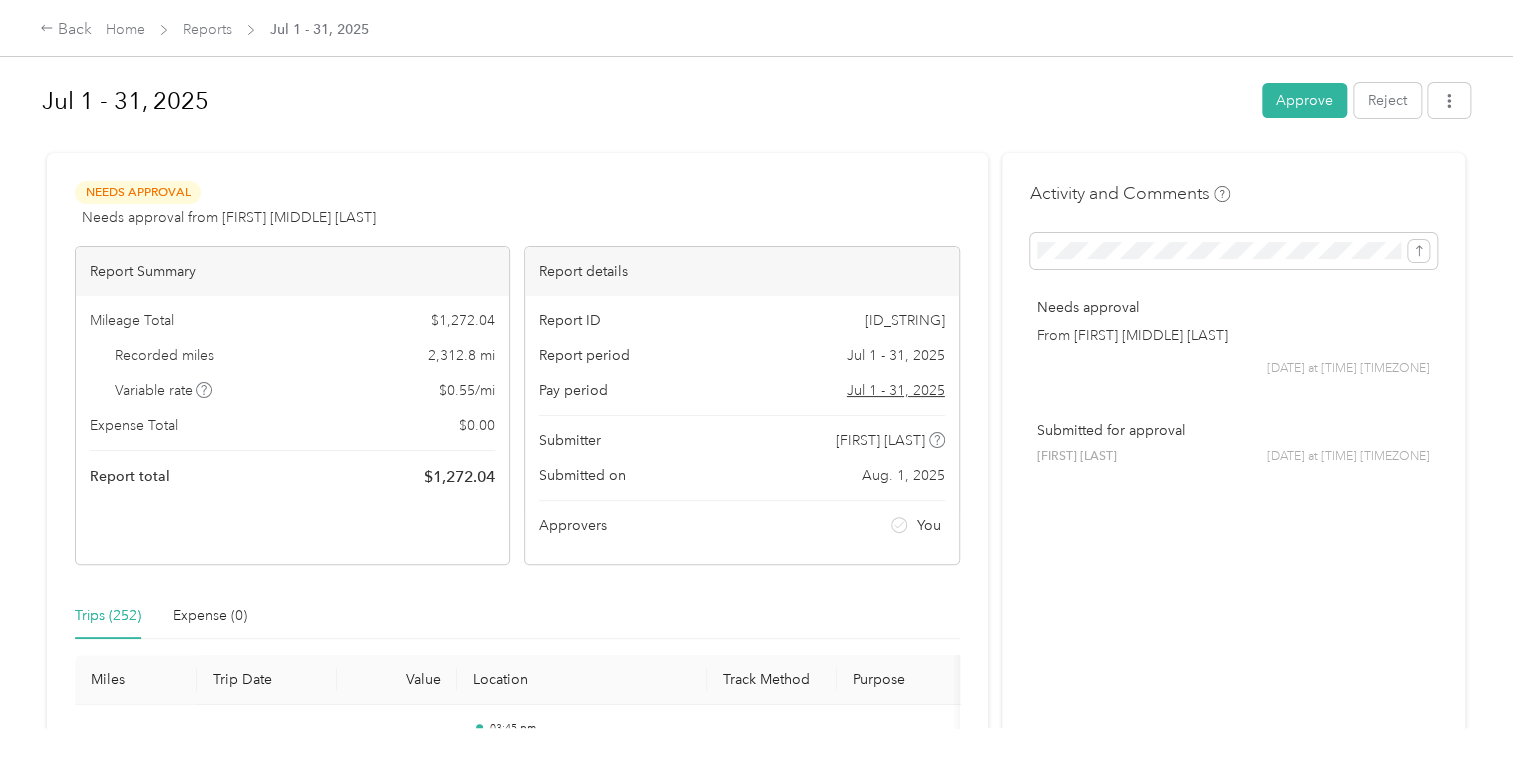 click at bounding box center (756, 144) 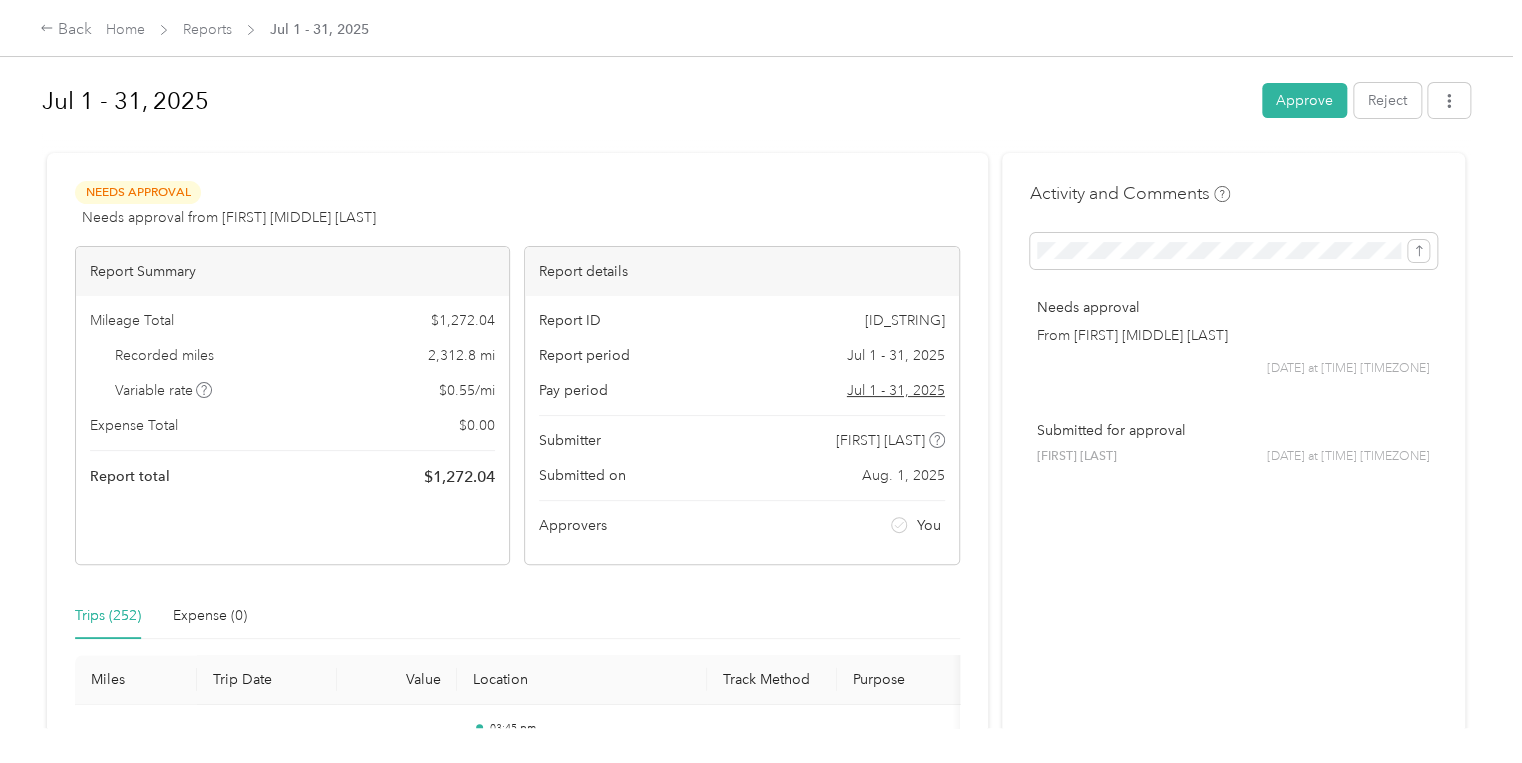 drag, startPoint x: 1296, startPoint y: 172, endPoint x: 1288, endPoint y: 200, distance: 29.12044 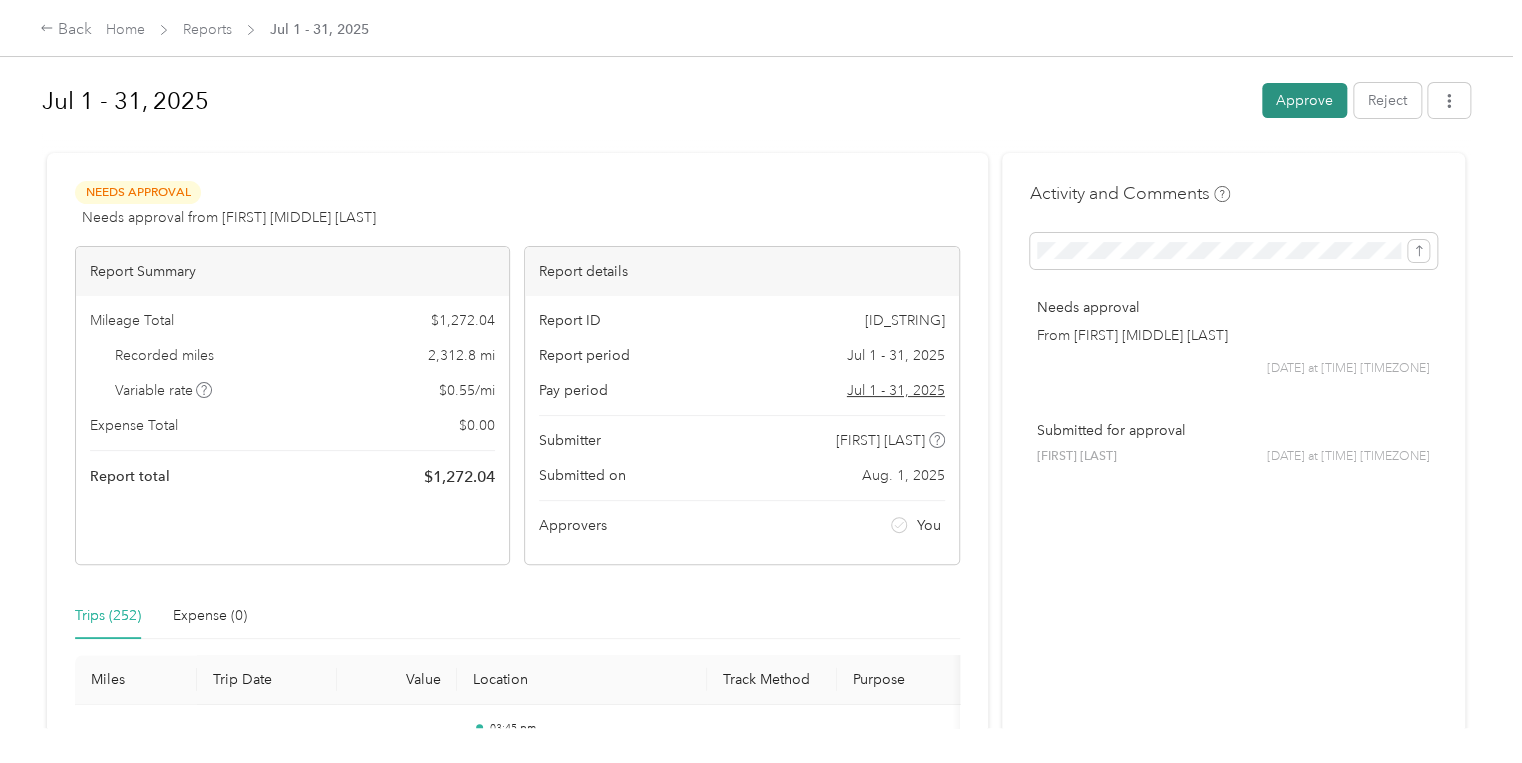 click on "Approve" at bounding box center (1304, 100) 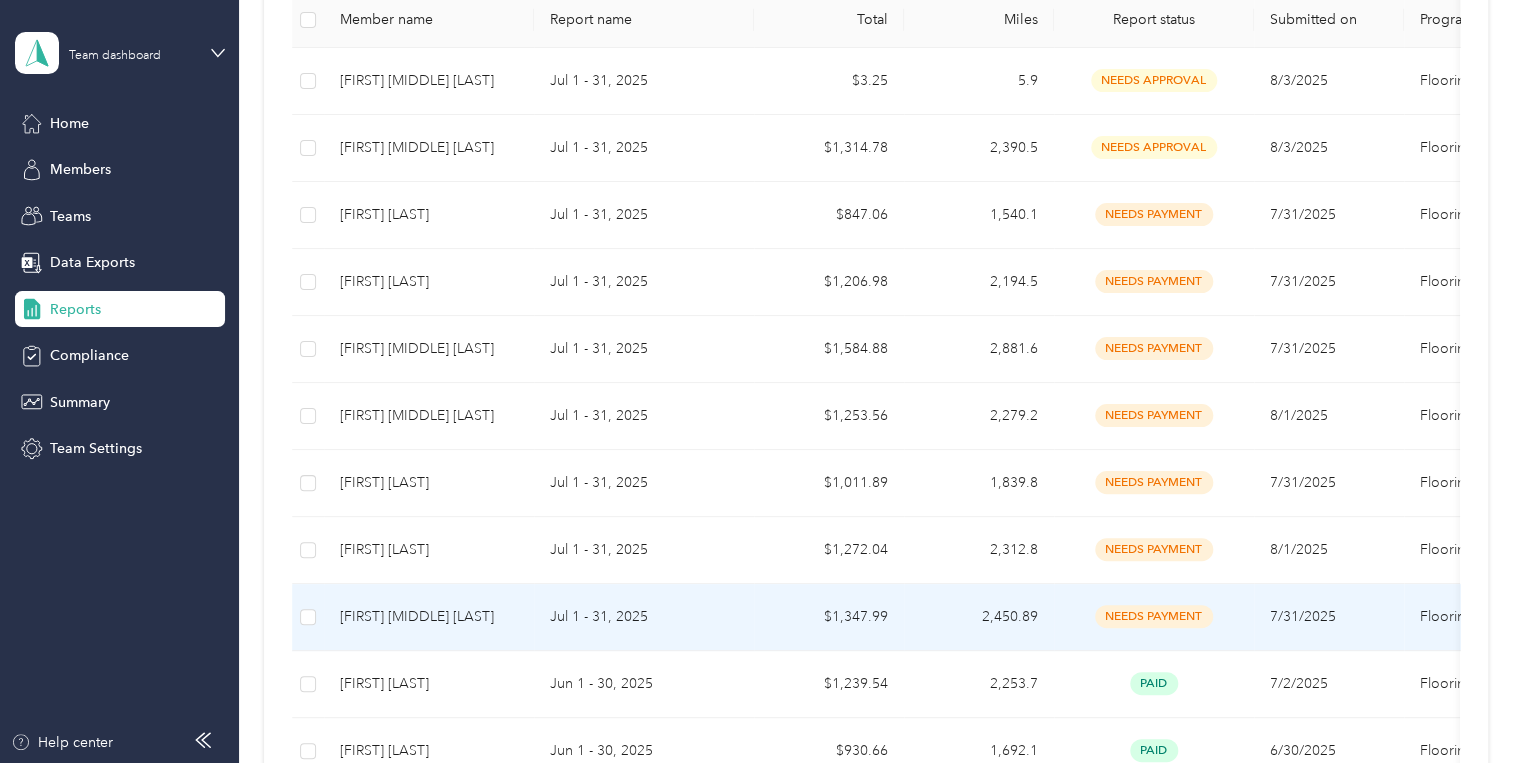 scroll, scrollTop: 400, scrollLeft: 0, axis: vertical 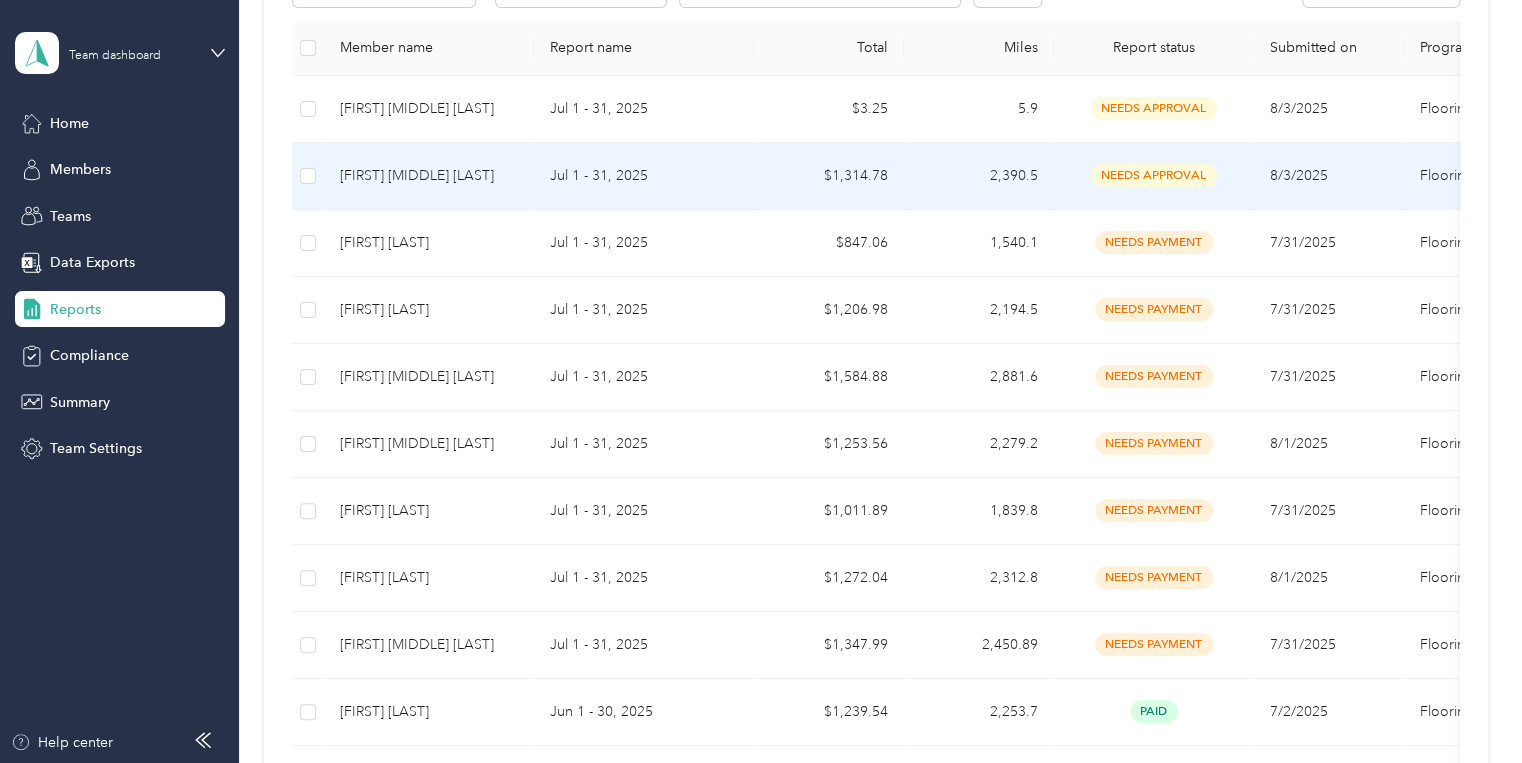click on "[FIRST] [MIDDLE] [LAST]" at bounding box center [429, 176] 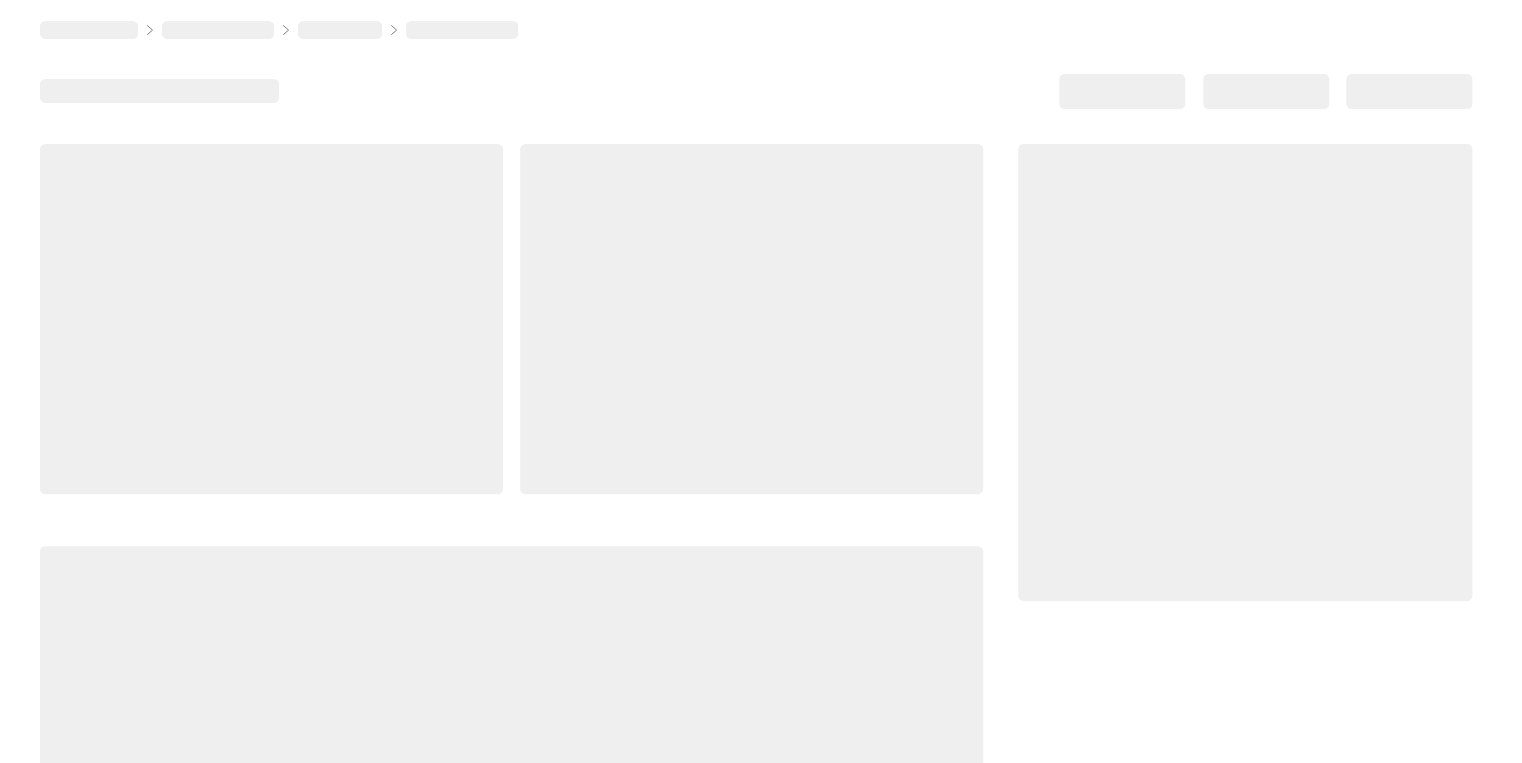 click at bounding box center (271, 319) 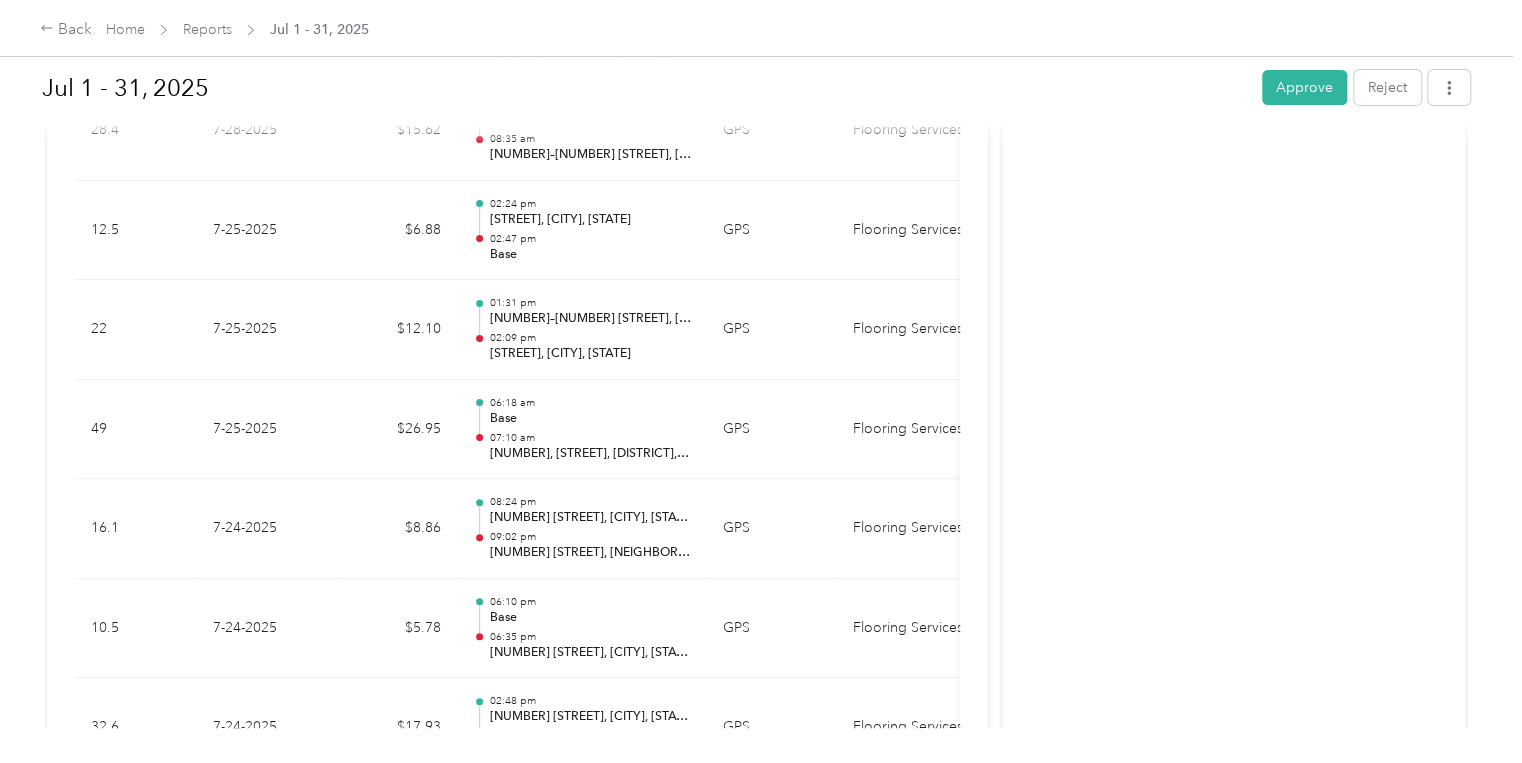 scroll, scrollTop: 3680, scrollLeft: 0, axis: vertical 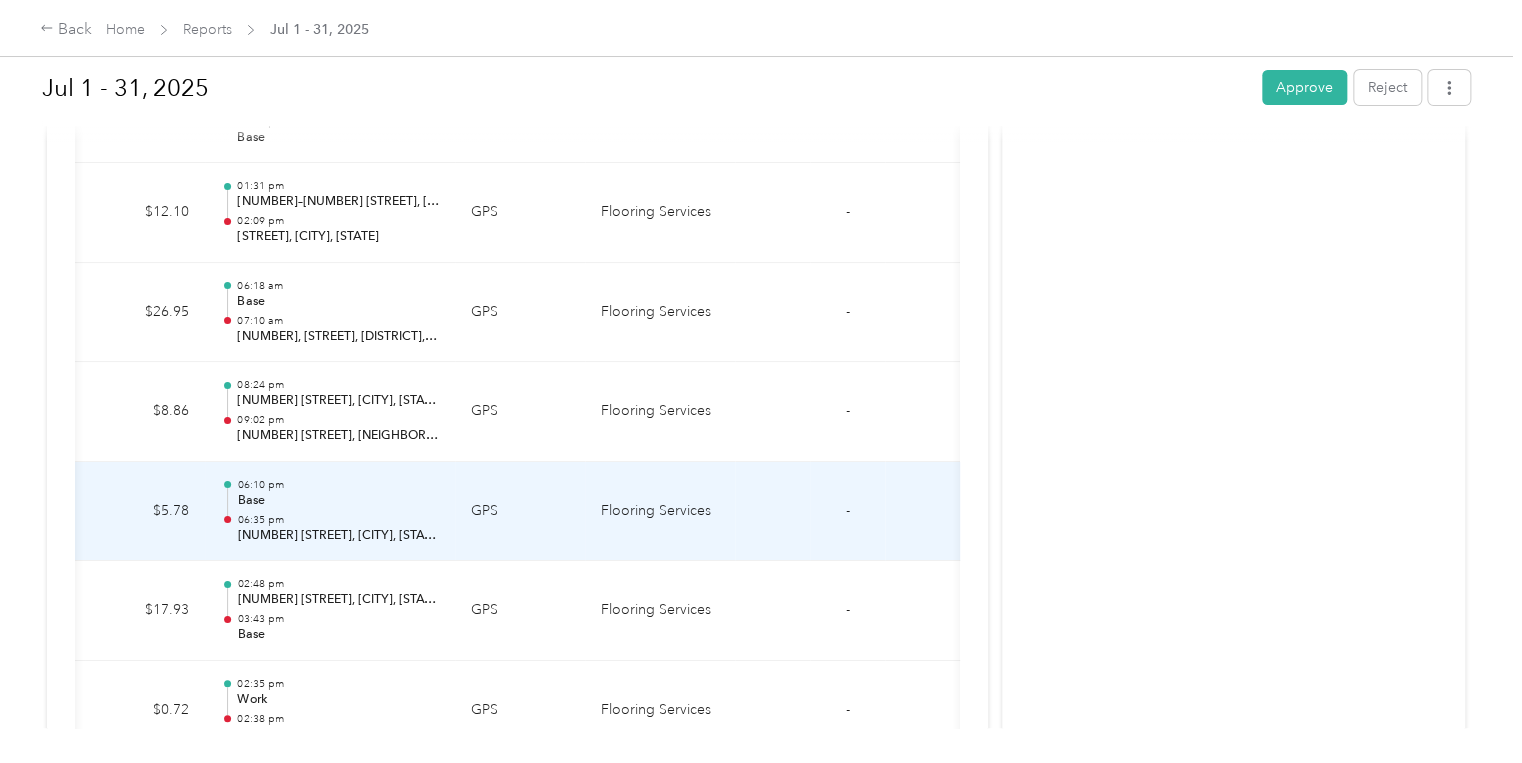 drag, startPoint x: 488, startPoint y: 526, endPoint x: 376, endPoint y: 505, distance: 113.951744 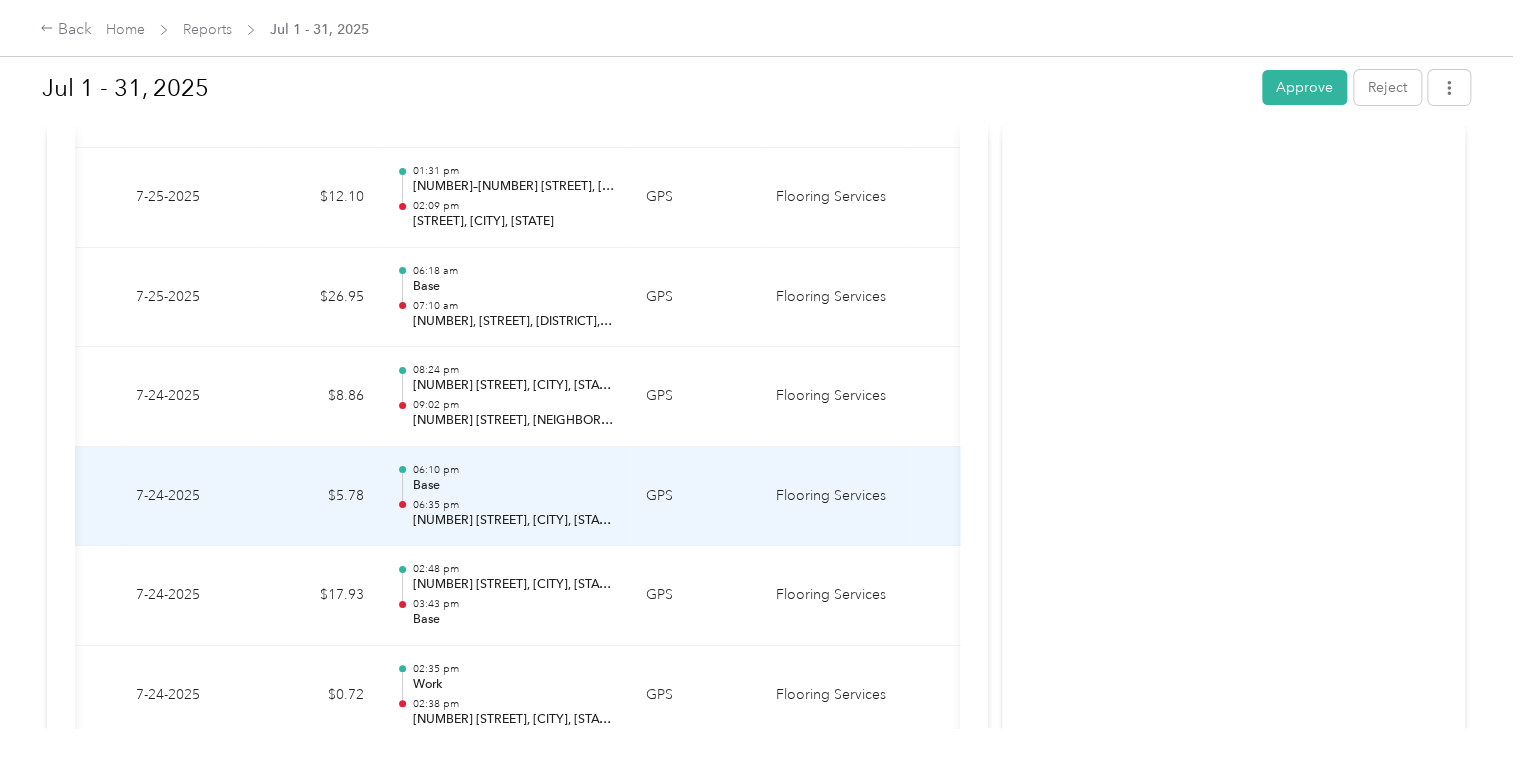 scroll, scrollTop: 0, scrollLeft: 0, axis: both 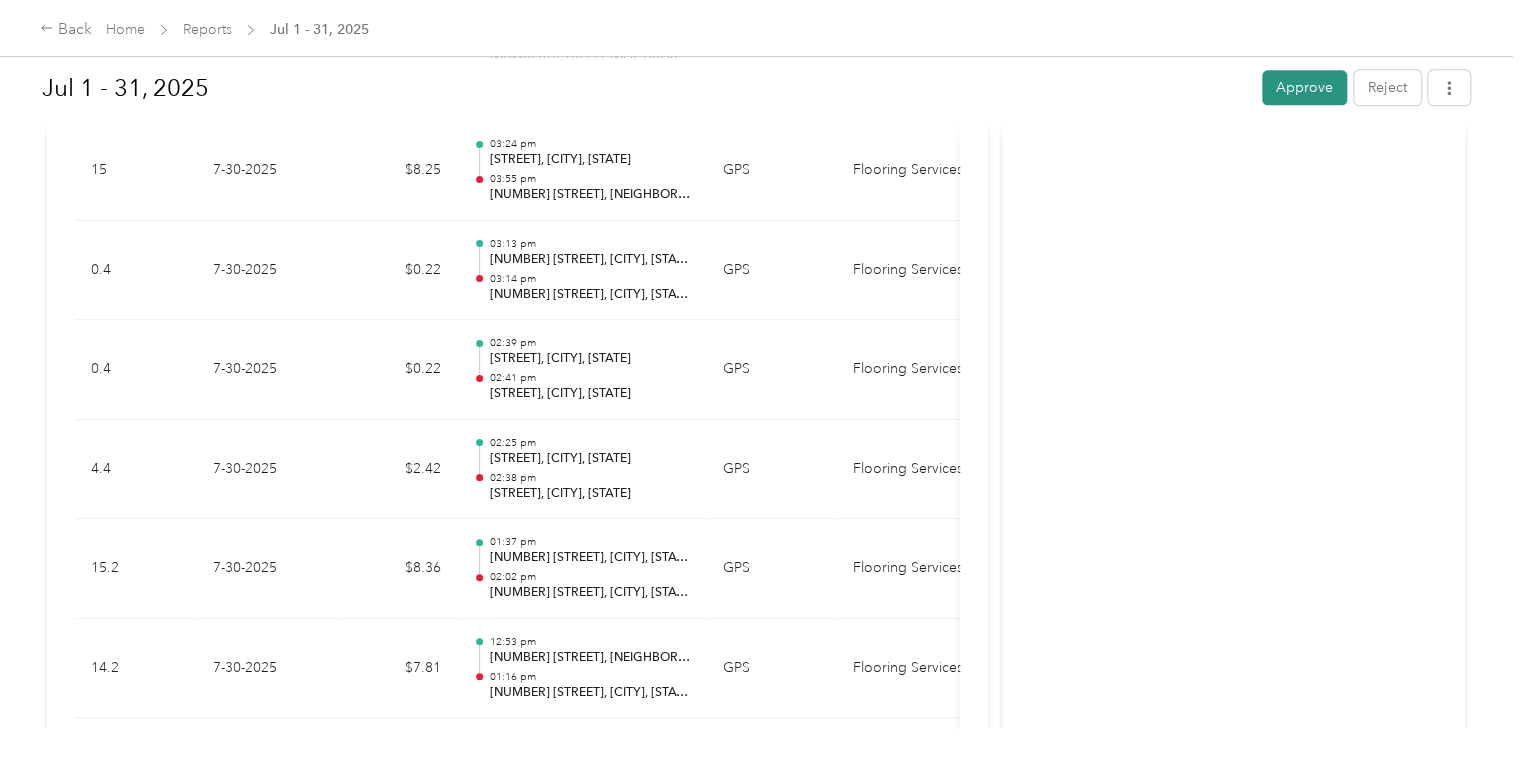 click on "Approve" at bounding box center (1304, 87) 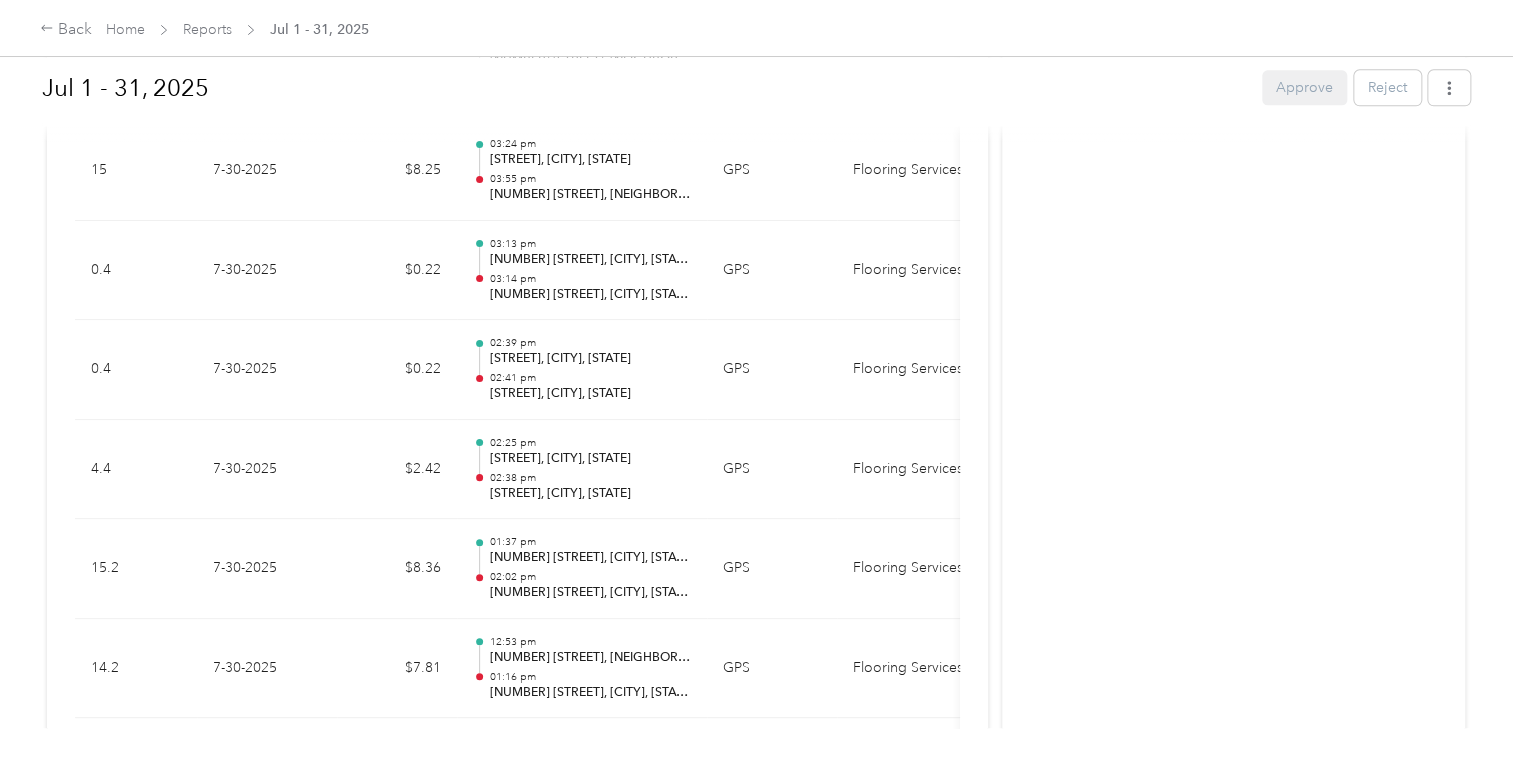 drag, startPoint x: 1286, startPoint y: 90, endPoint x: 1288, endPoint y: 104, distance: 14.142136 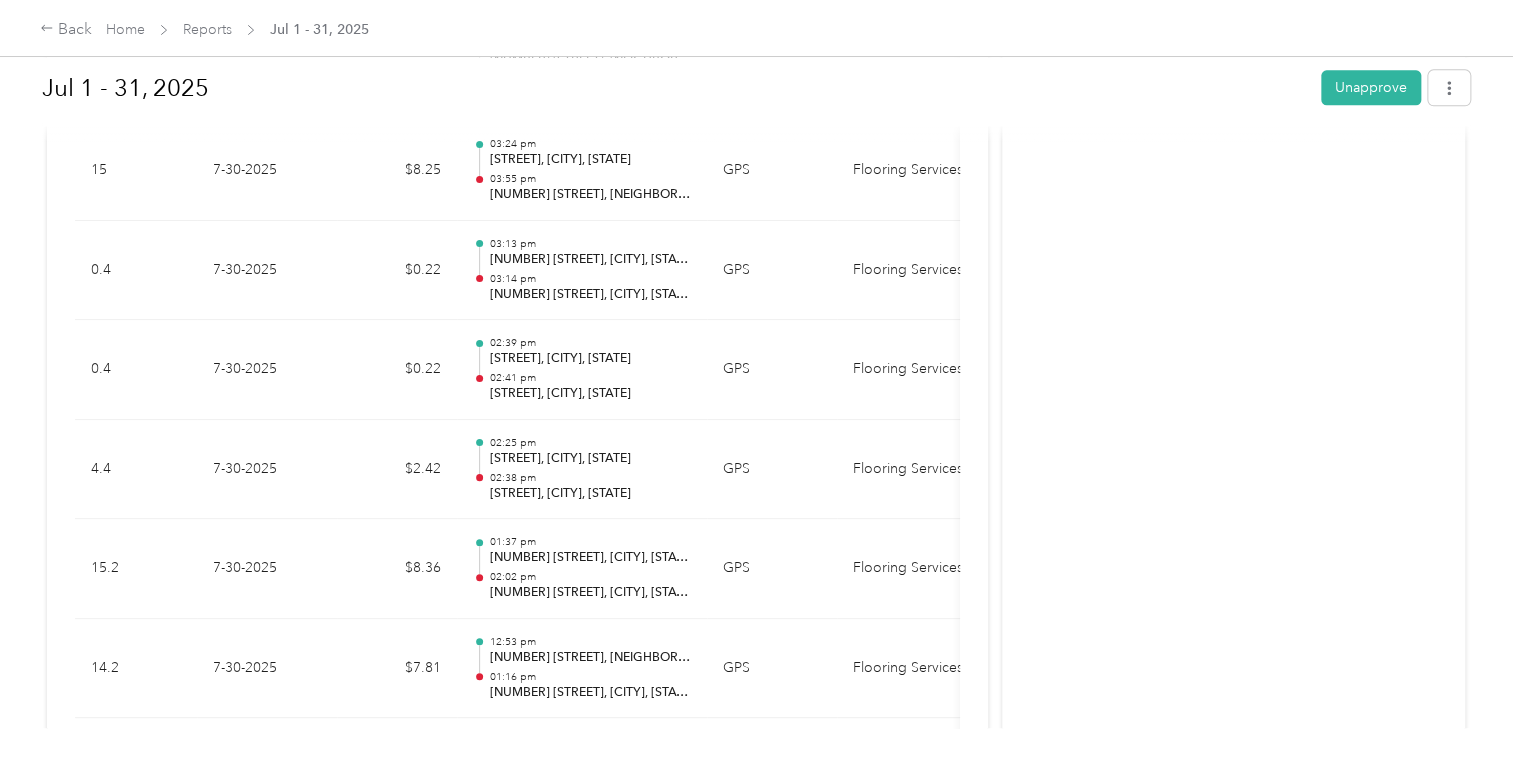 click on "[DATE] - [DATE] Unapprove" at bounding box center (756, 91) 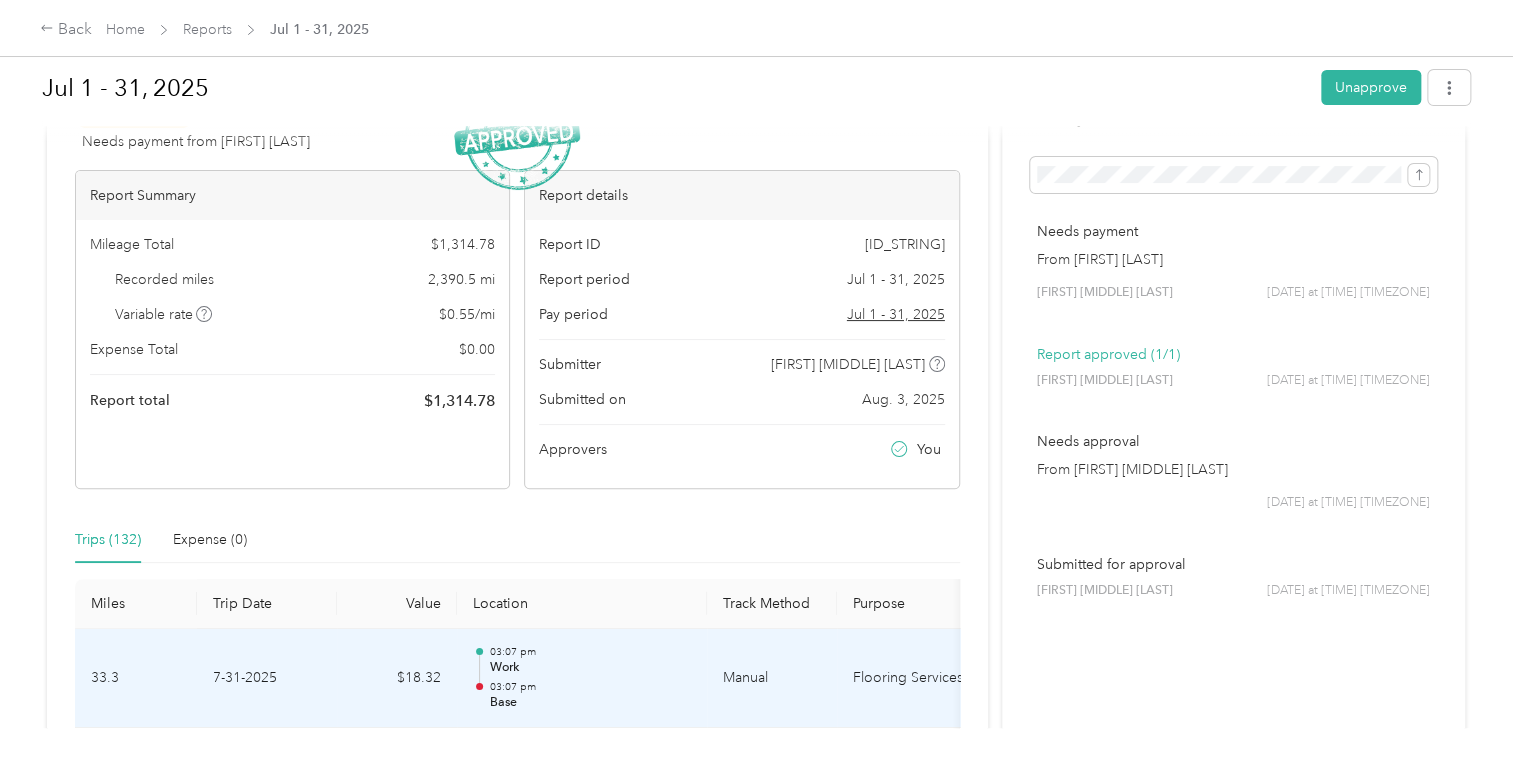scroll, scrollTop: 0, scrollLeft: 0, axis: both 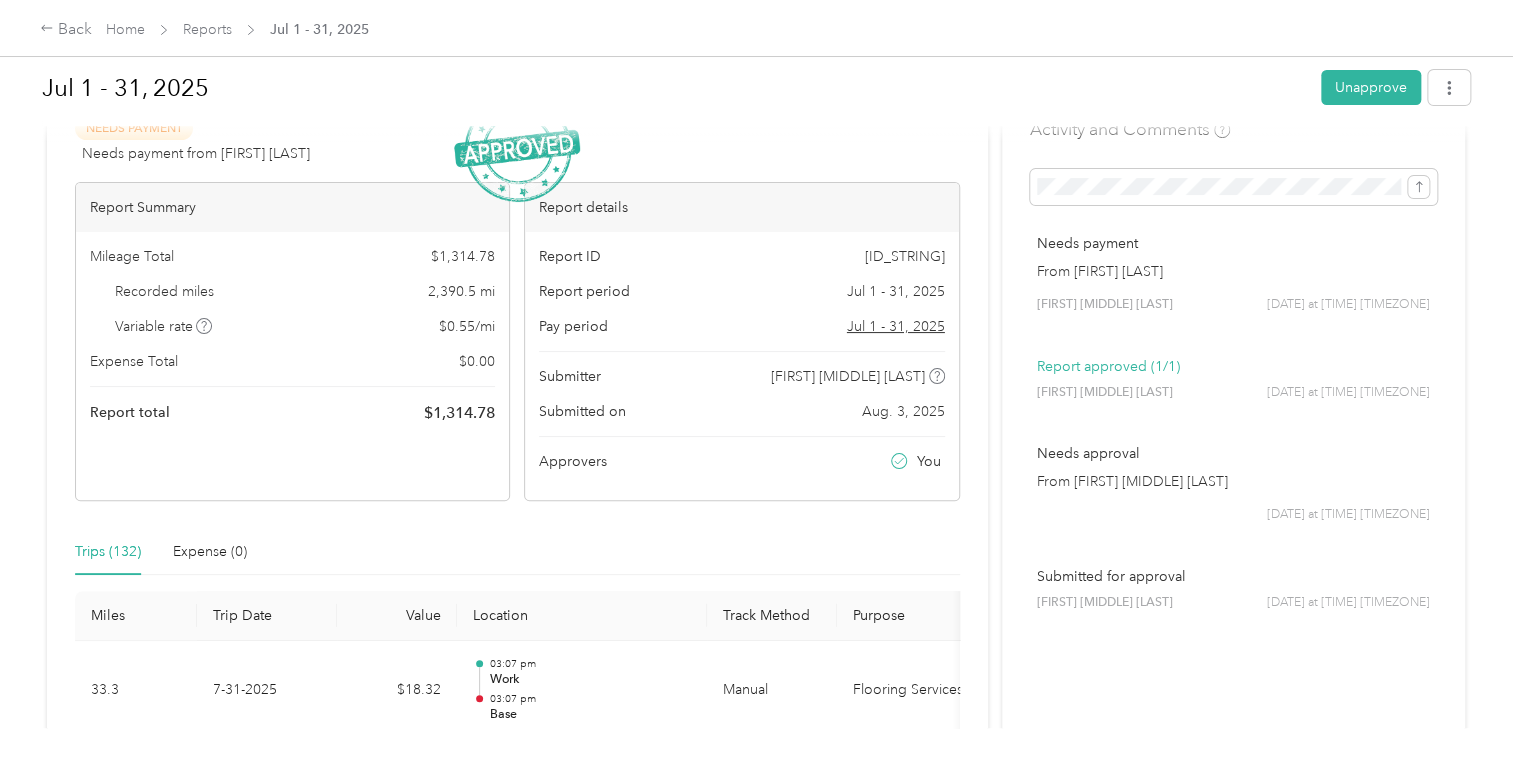 drag, startPoint x: 255, startPoint y: 213, endPoint x: 241, endPoint y: 242, distance: 32.202484 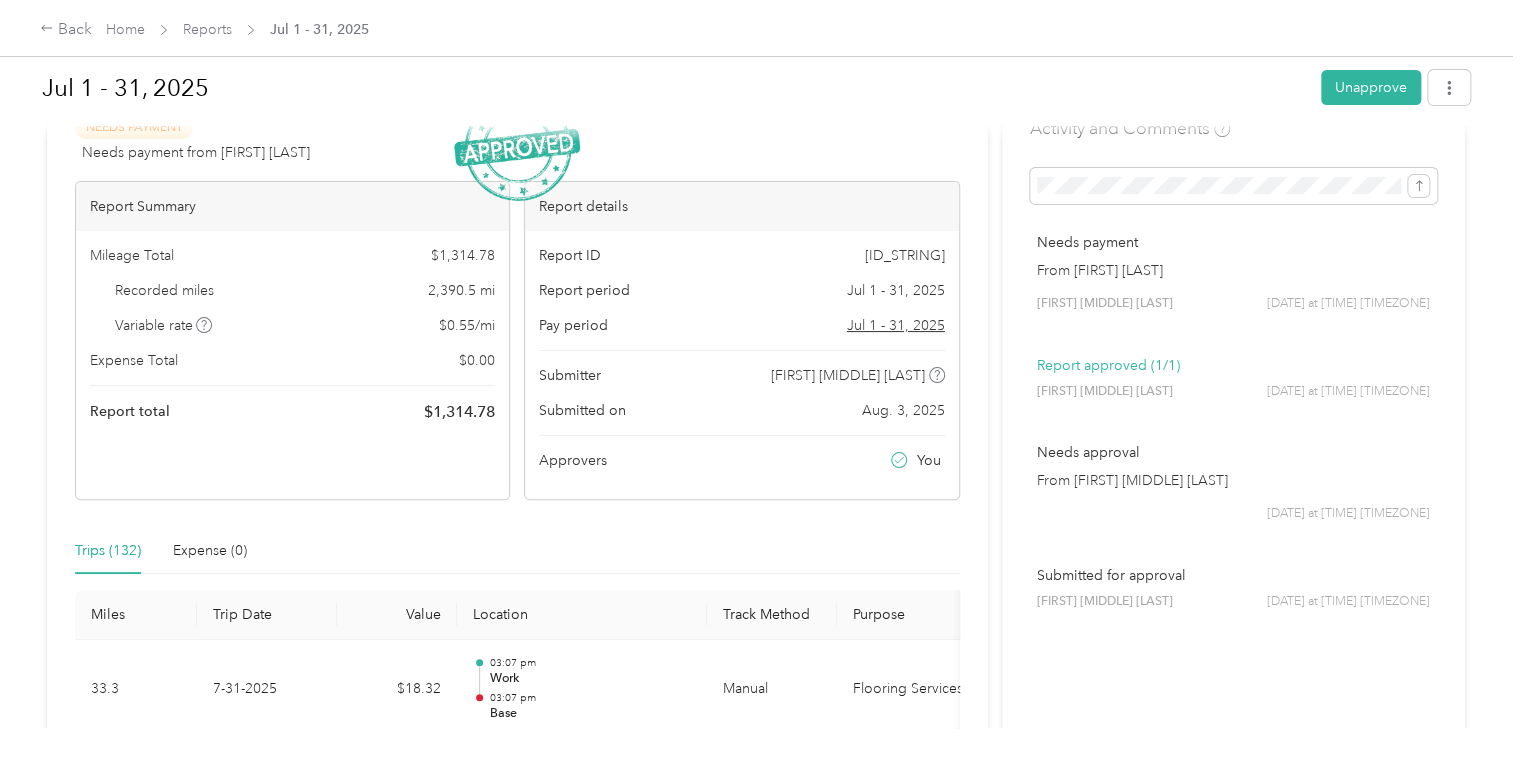 scroll, scrollTop: 0, scrollLeft: 0, axis: both 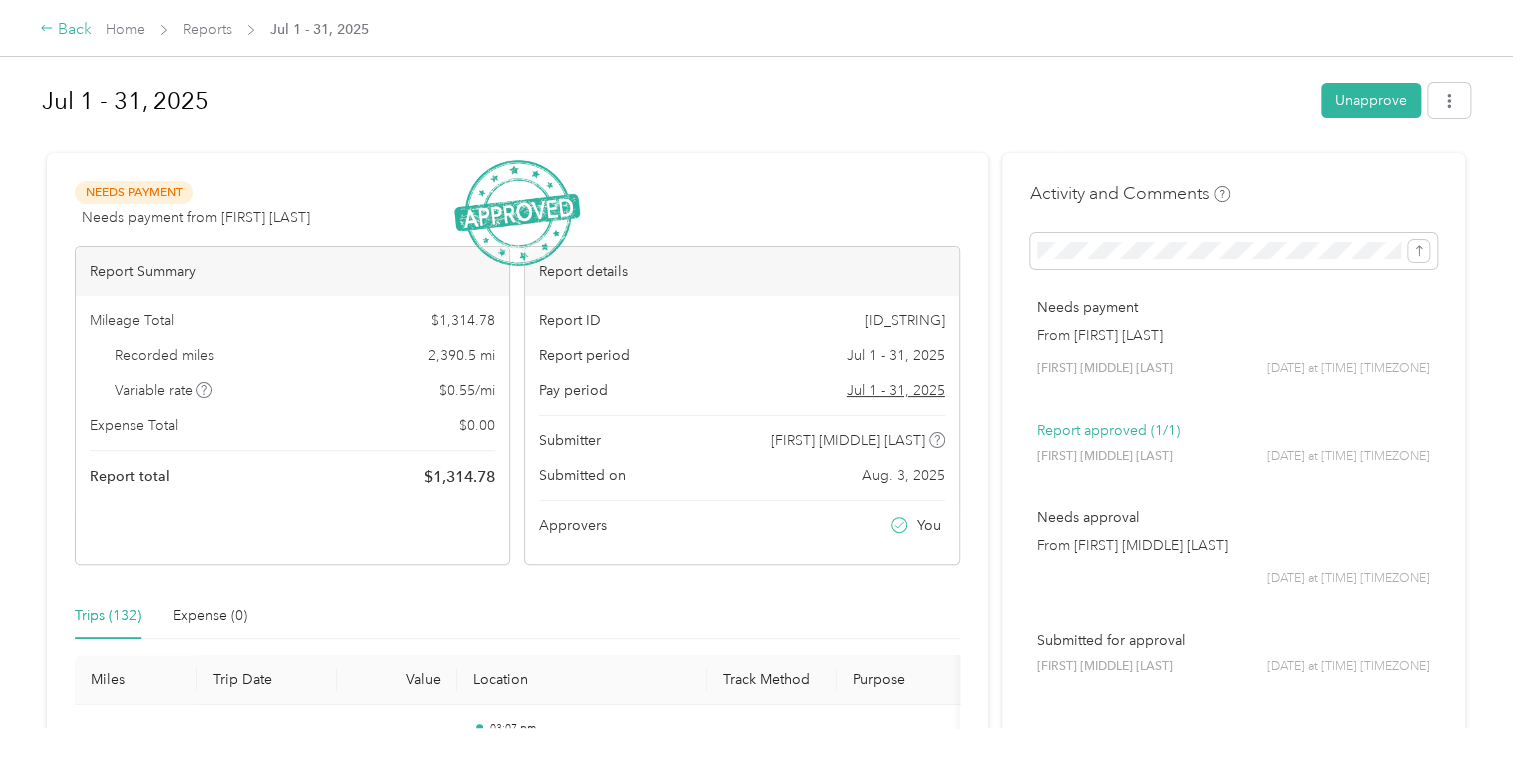 click 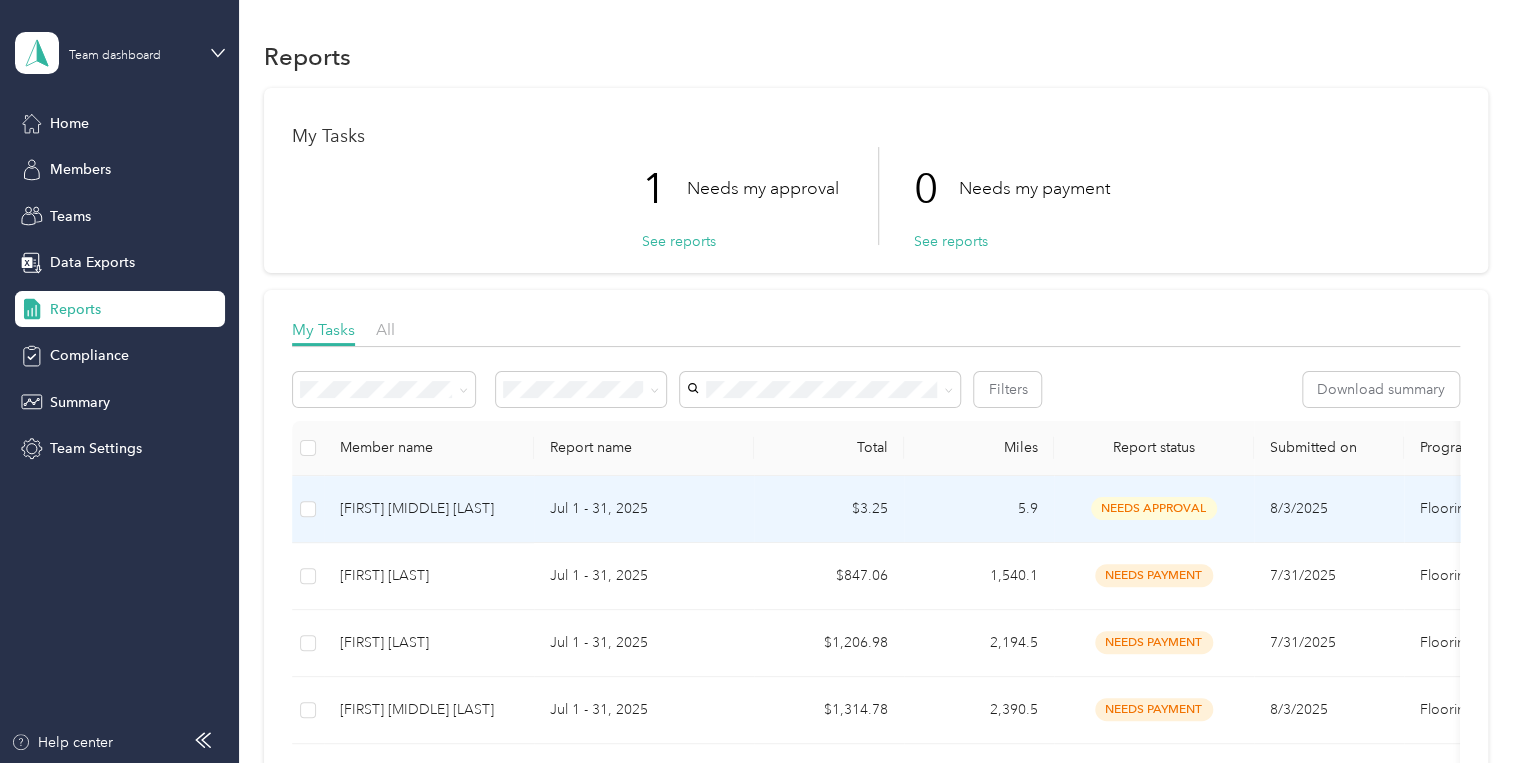 click on "Jul 1 - 31, 2025" at bounding box center (644, 509) 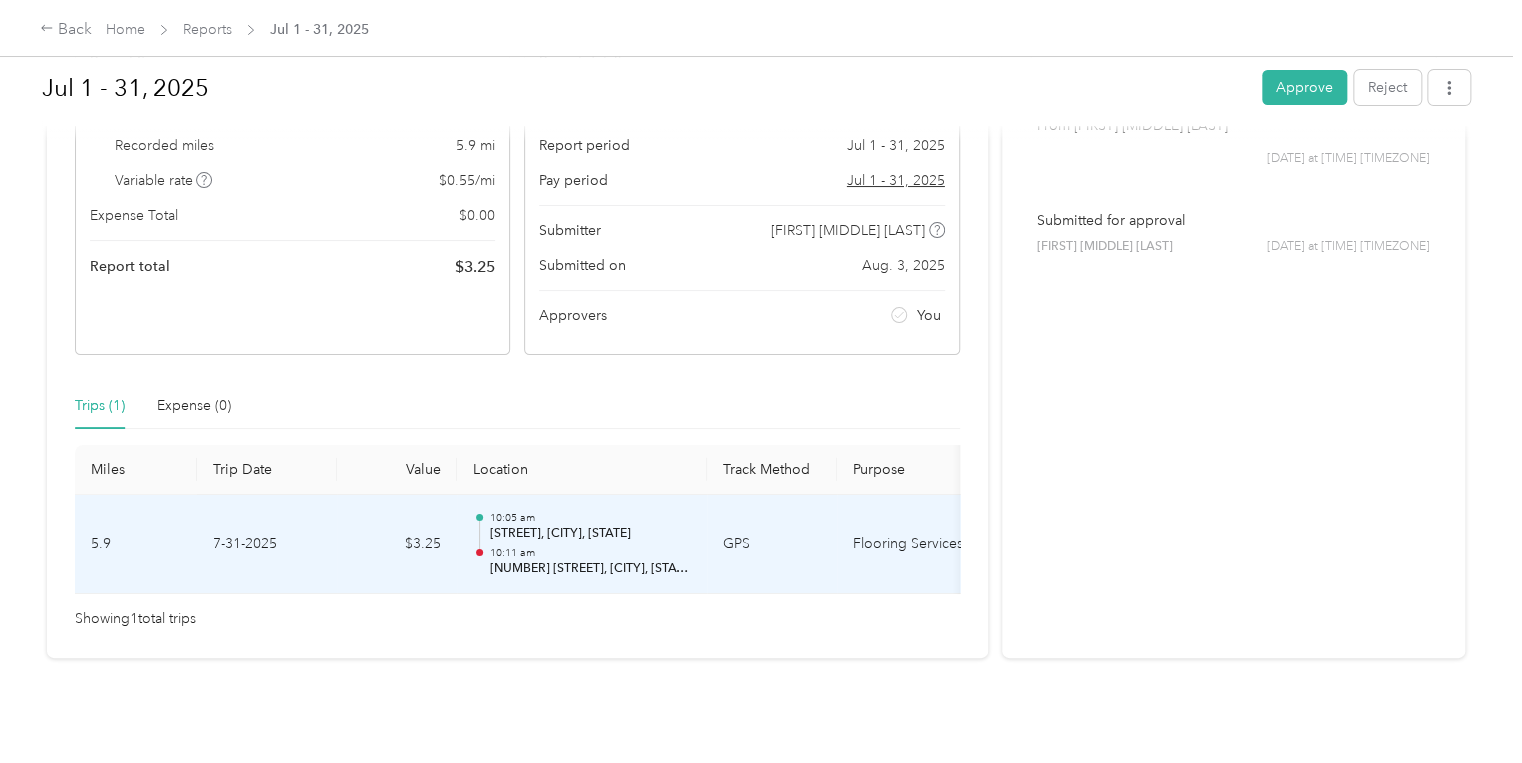 scroll, scrollTop: 232, scrollLeft: 0, axis: vertical 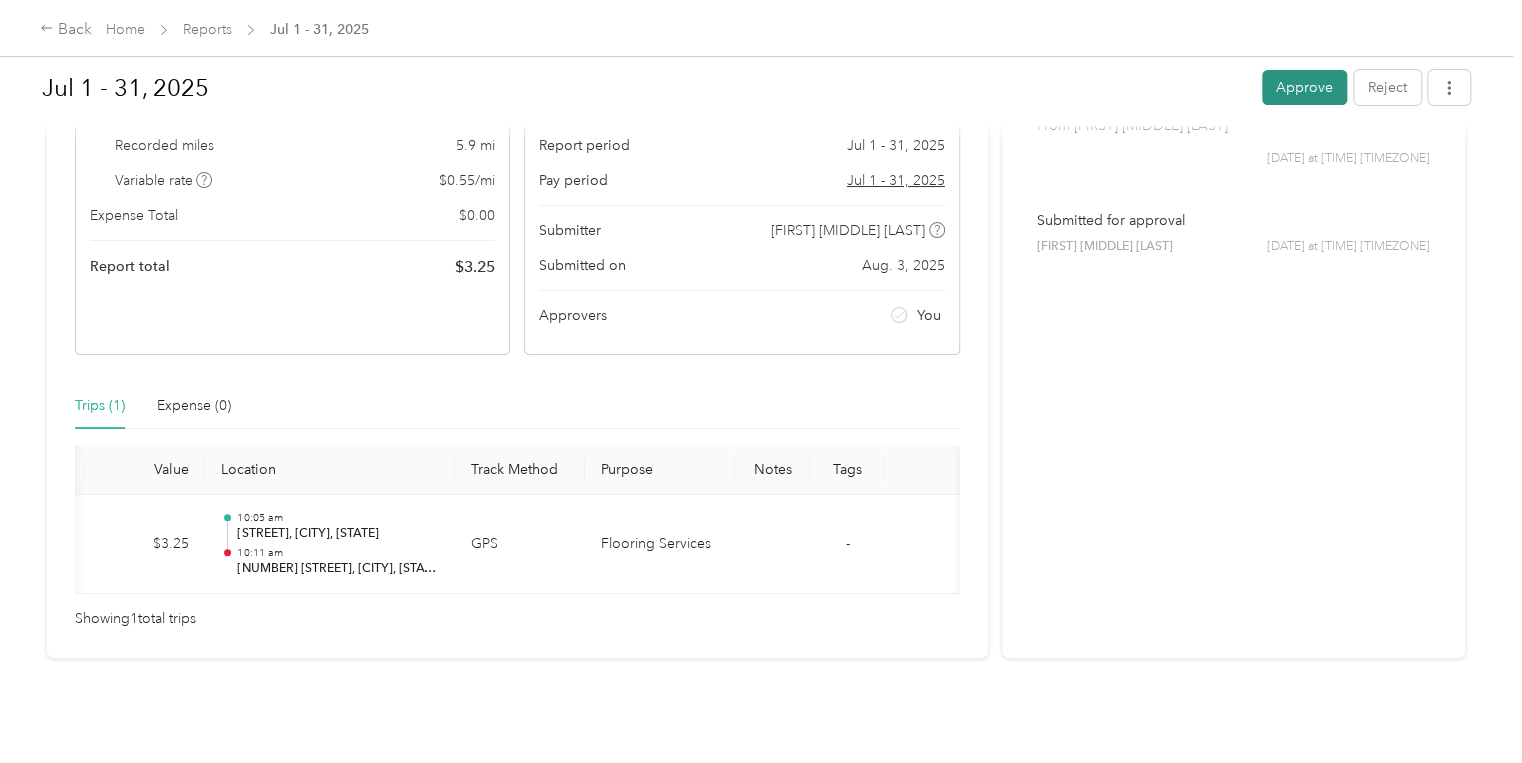 click on "Approve" at bounding box center (1304, 87) 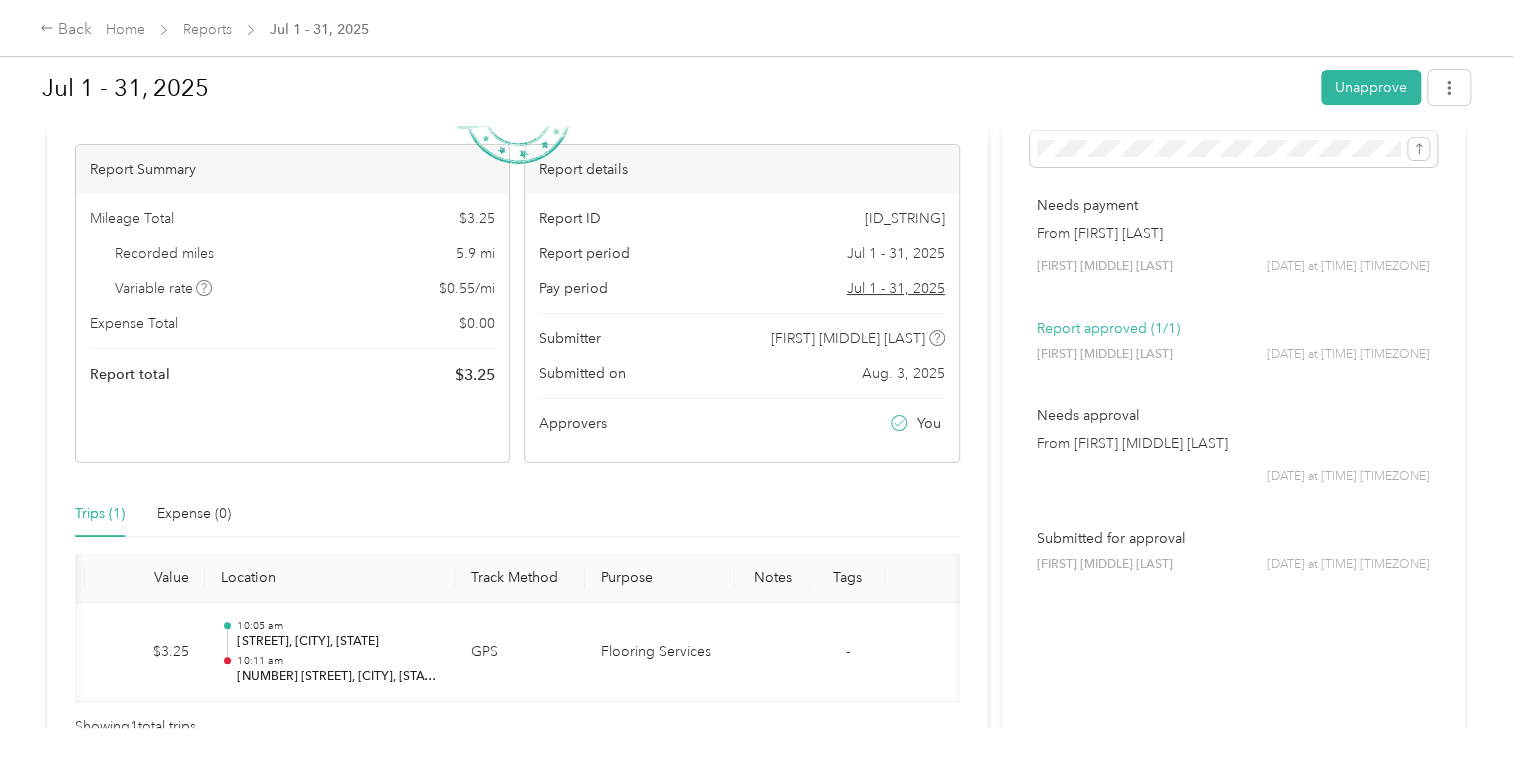 scroll, scrollTop: 0, scrollLeft: 0, axis: both 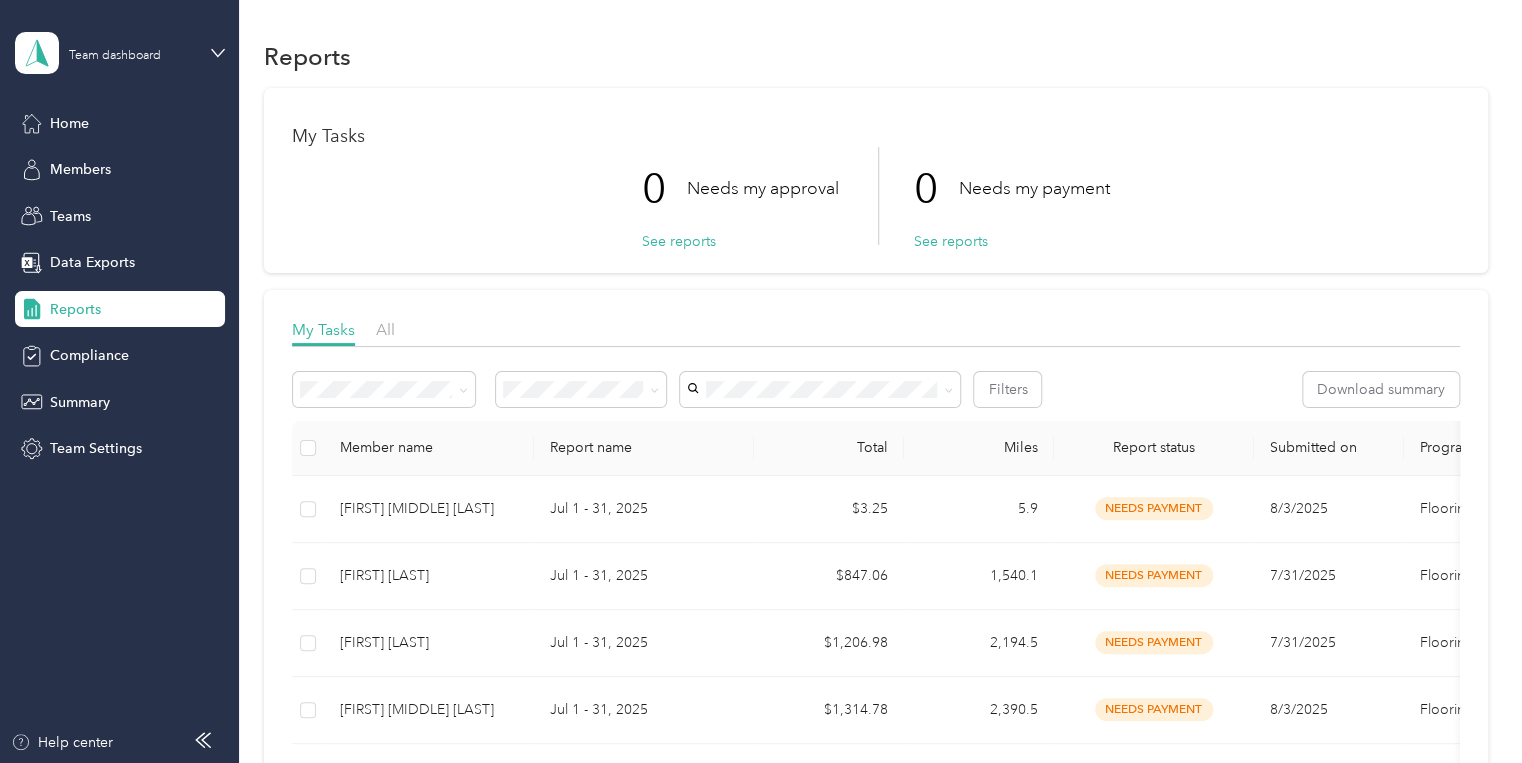 click on "Reports" at bounding box center [75, 309] 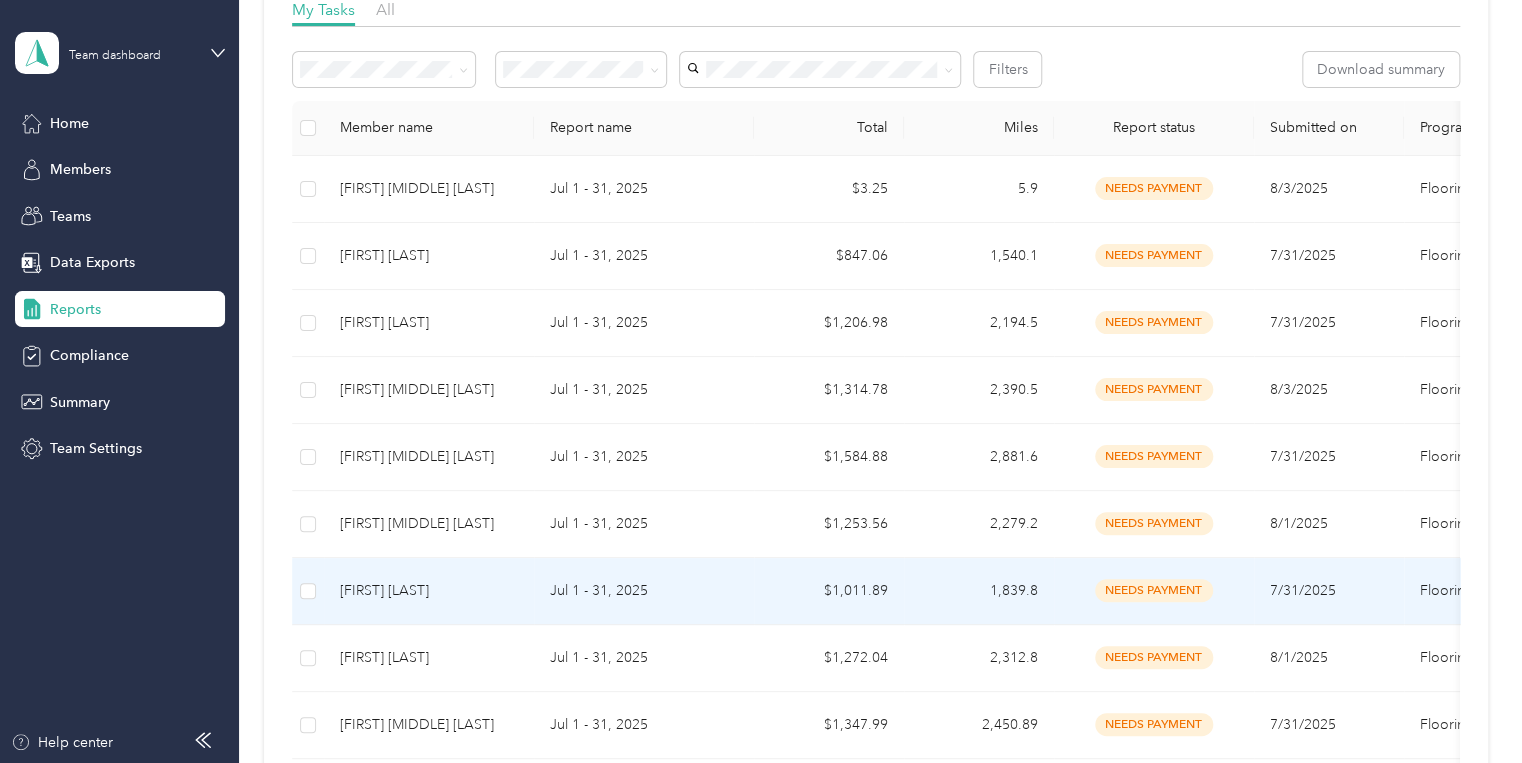 scroll, scrollTop: 80, scrollLeft: 0, axis: vertical 